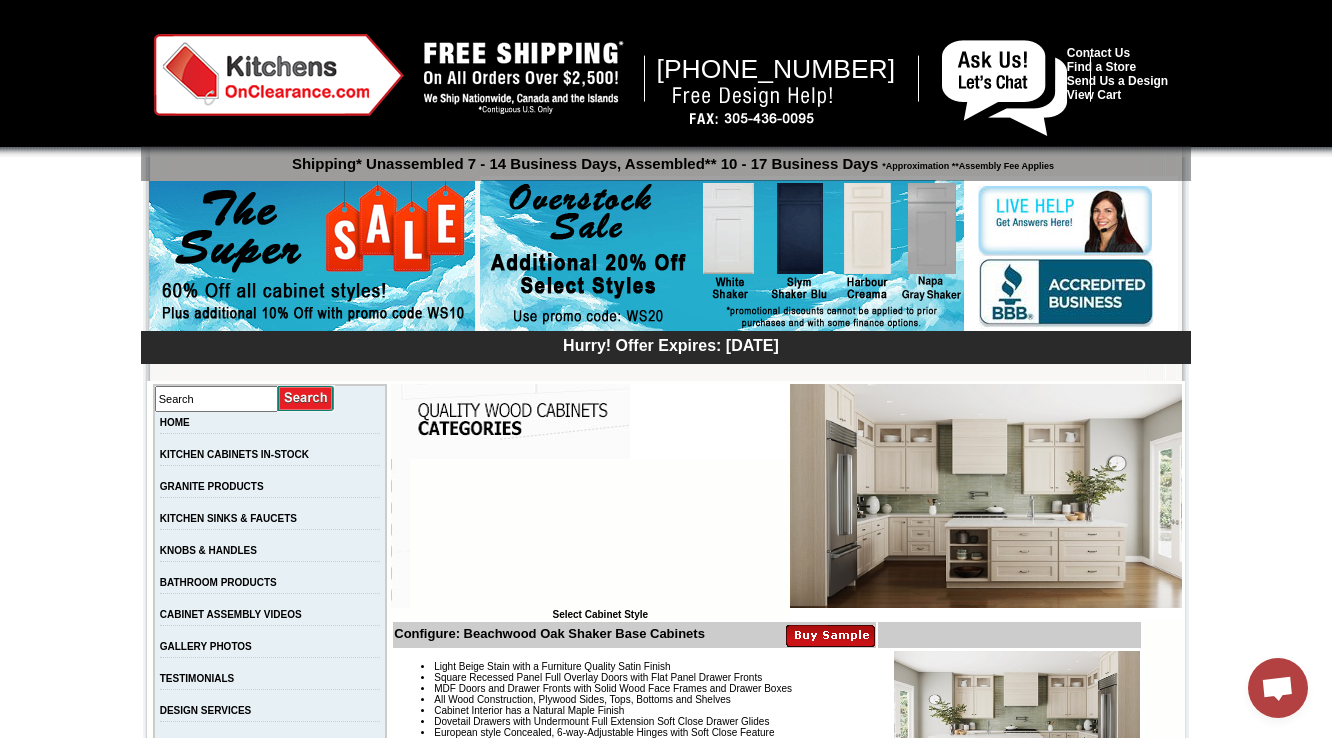 scroll, scrollTop: 3908, scrollLeft: 0, axis: vertical 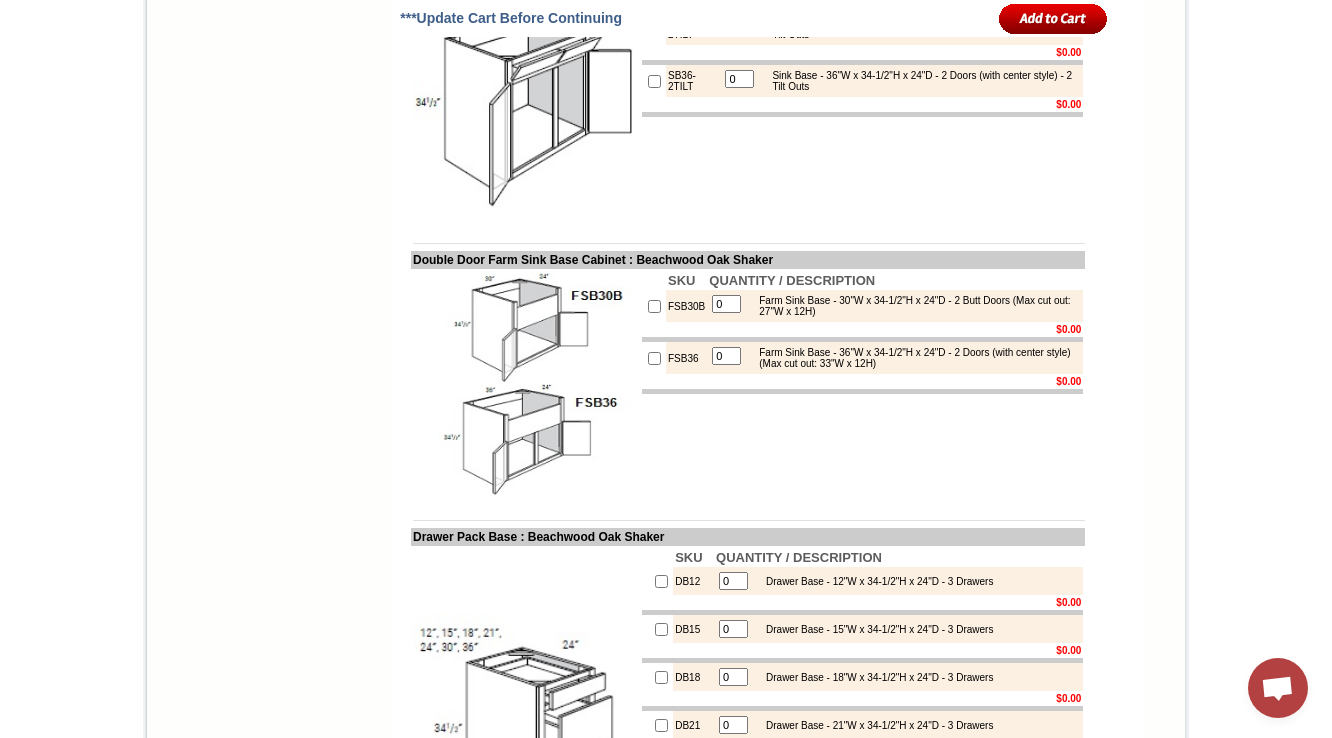 click on "FSB30B" at bounding box center [686, 306] 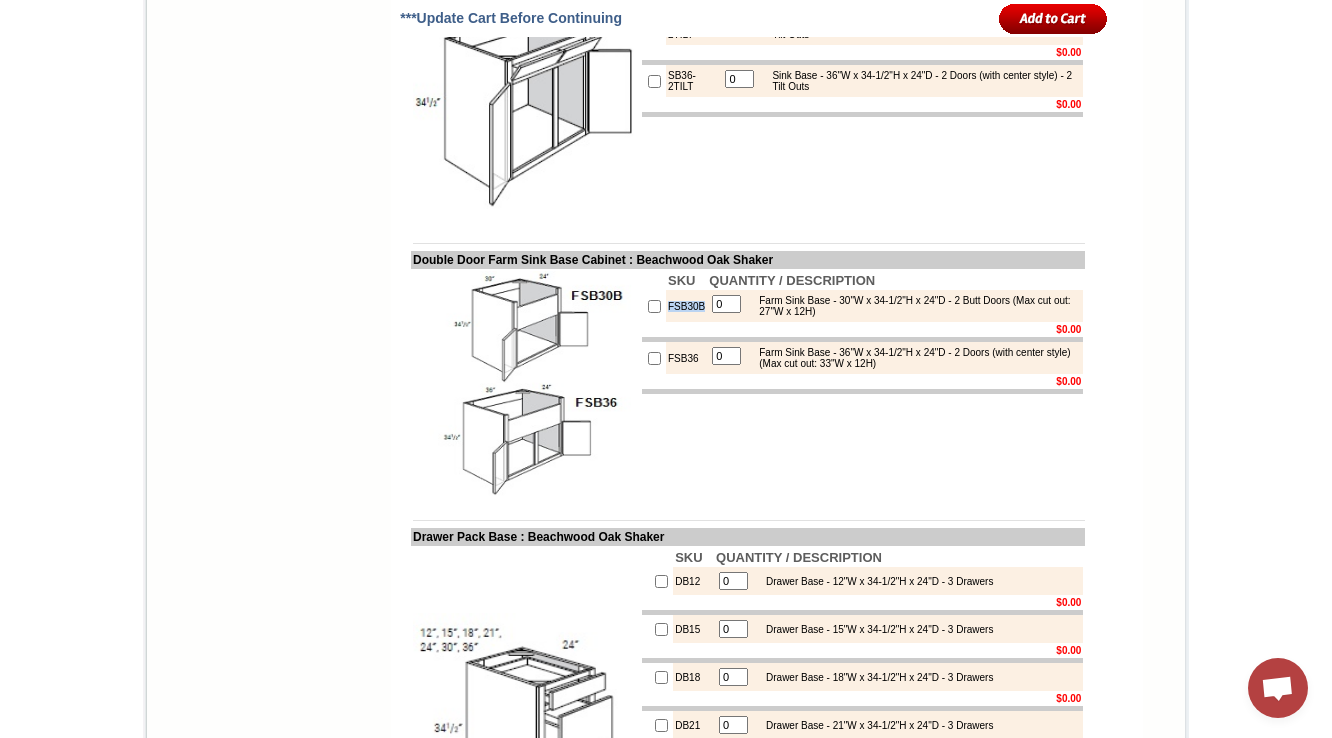click on "FSB30B" at bounding box center [686, 306] 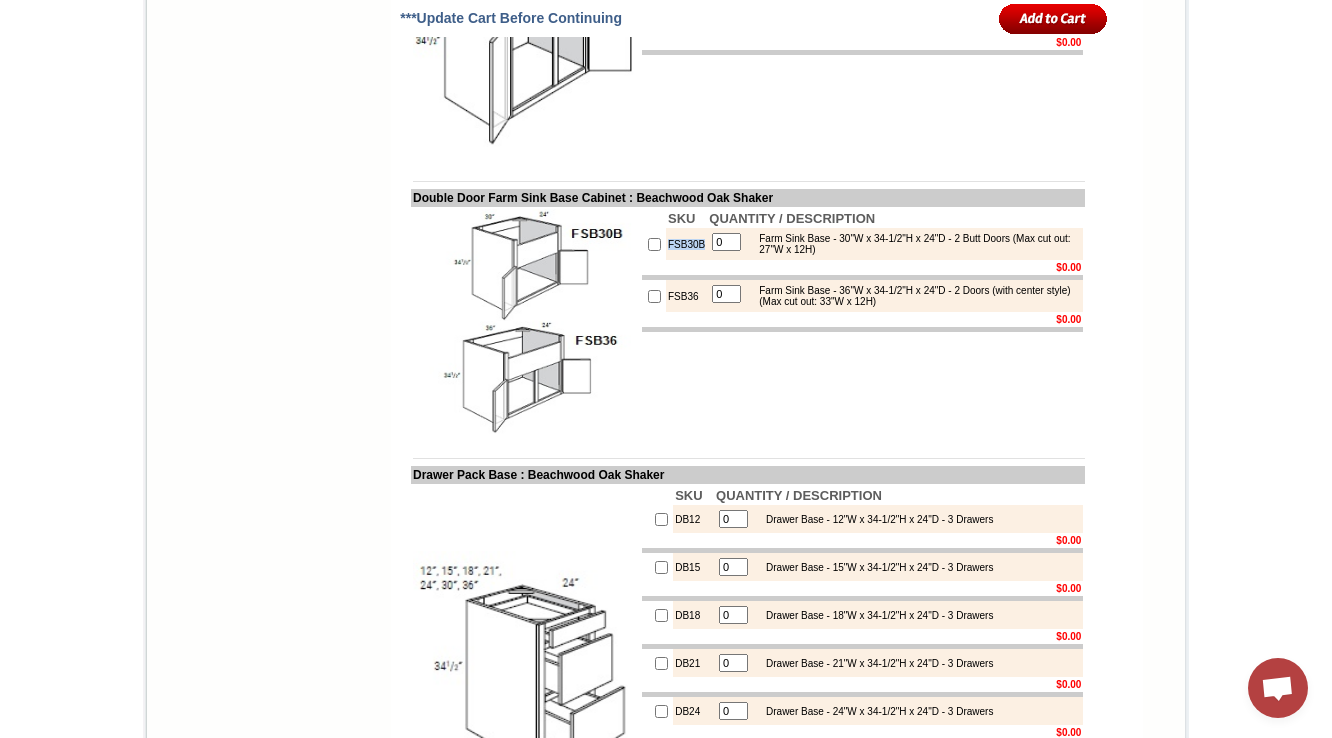 scroll, scrollTop: 3988, scrollLeft: 0, axis: vertical 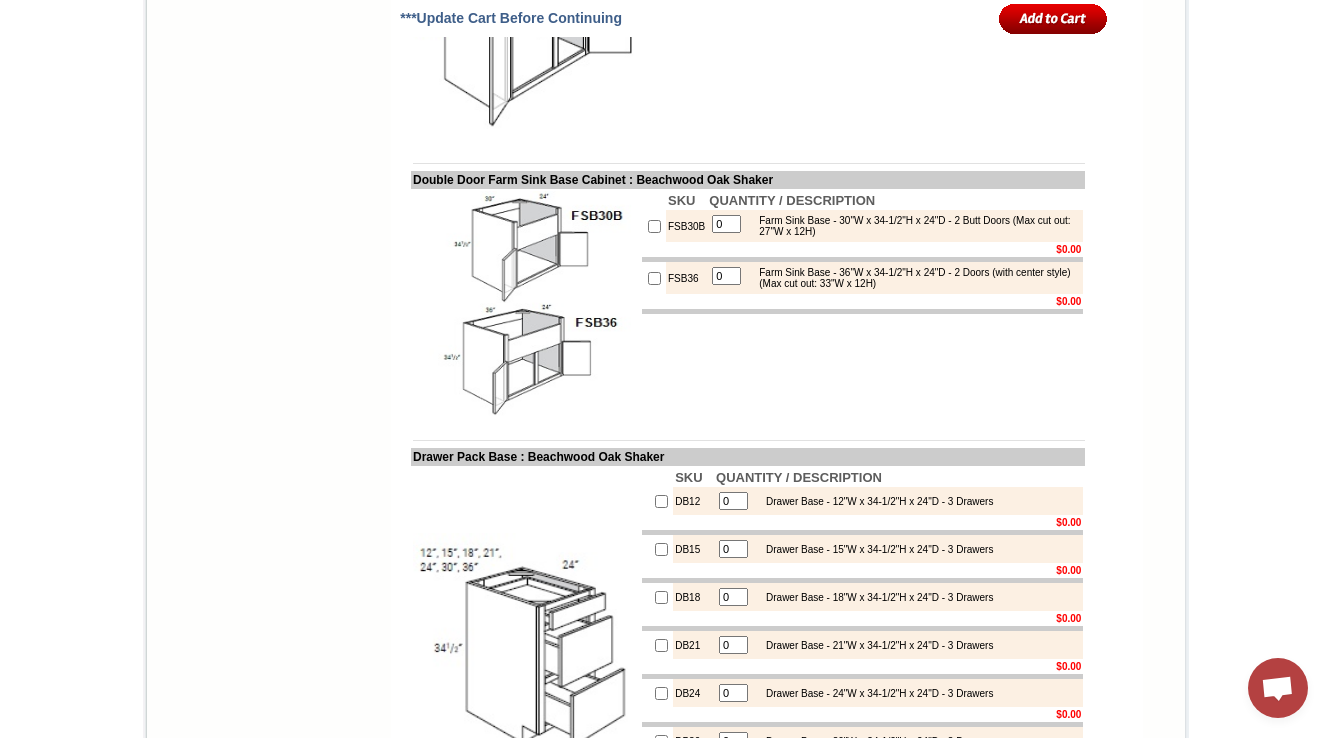 drag, startPoint x: 499, startPoint y: 410, endPoint x: 276, endPoint y: 456, distance: 227.69498 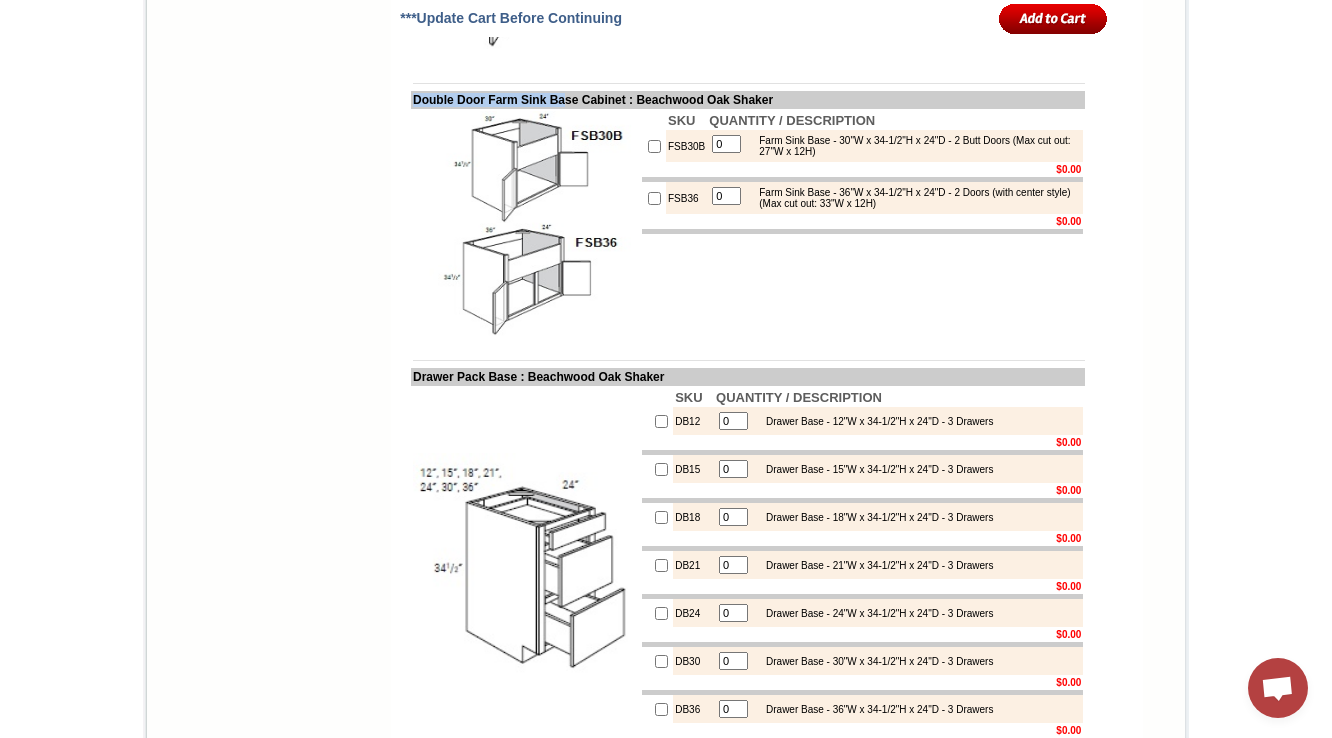 drag, startPoint x: 394, startPoint y: 205, endPoint x: 572, endPoint y: 201, distance: 178.04494 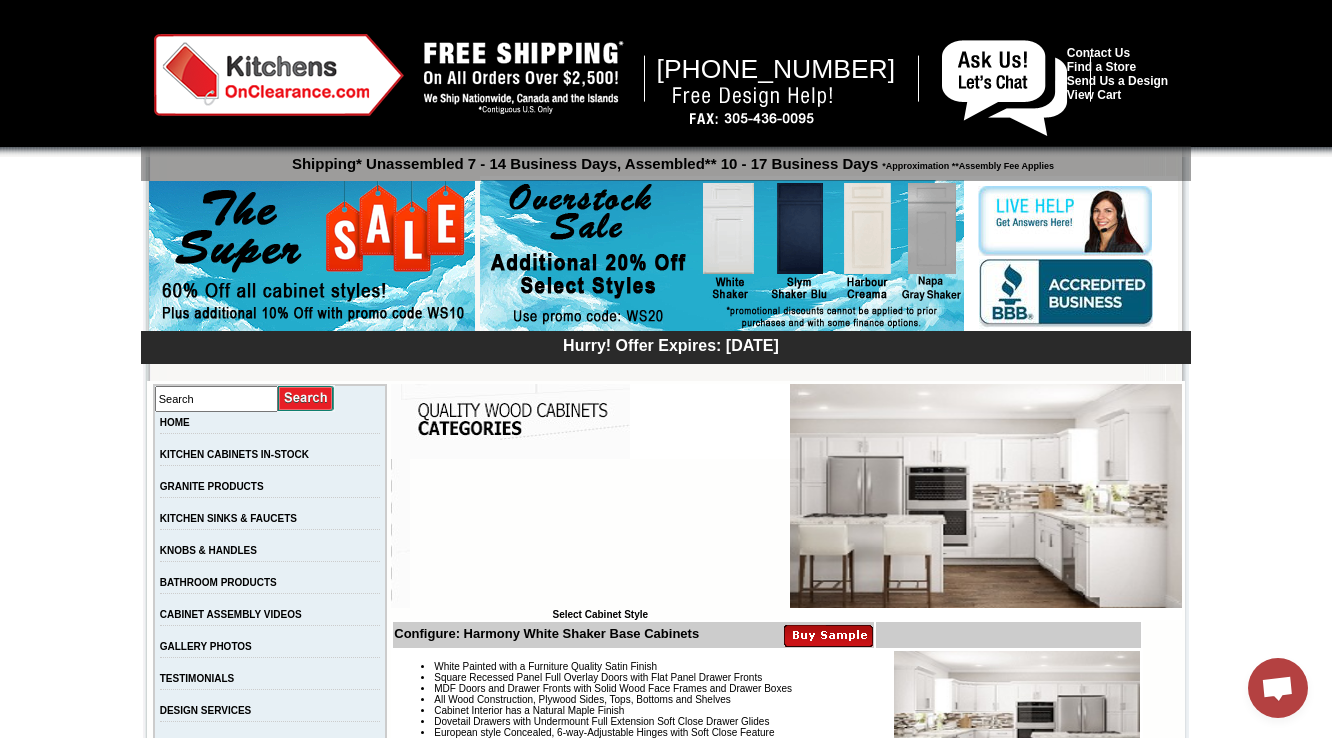 scroll, scrollTop: 3232, scrollLeft: 0, axis: vertical 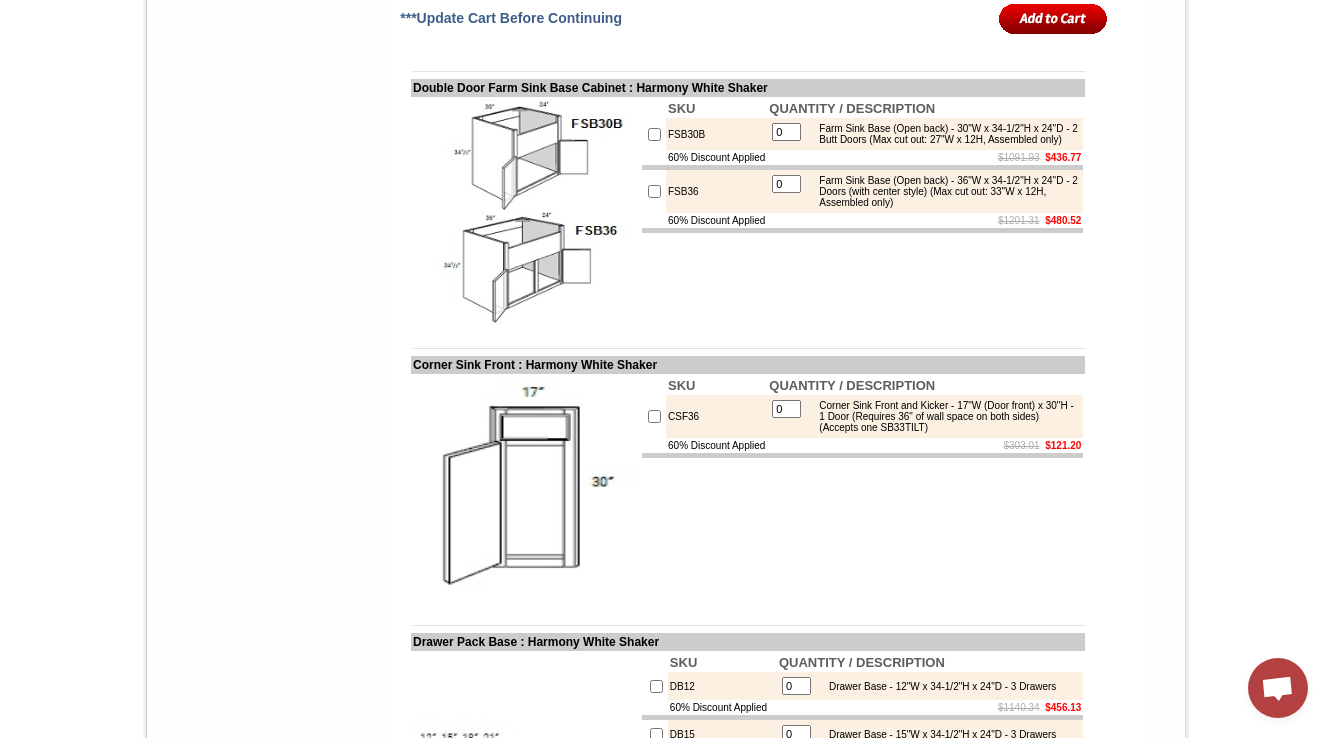 click on "1-888-621-0851
Contact Us   Find a Store   Send Us a Design   View Cart
Shipping* Unassembled 7 - 14 Business Days, Assembled** 10 - 17 Business Days
*Approximation **Assembly Fee Applies
Hurry! Offer Expires: Friday July 11th, 2025
Search
HOME
KITCHEN CABINETS IN-STOCK
GRANITE PRODUCTS" at bounding box center [666, -351] 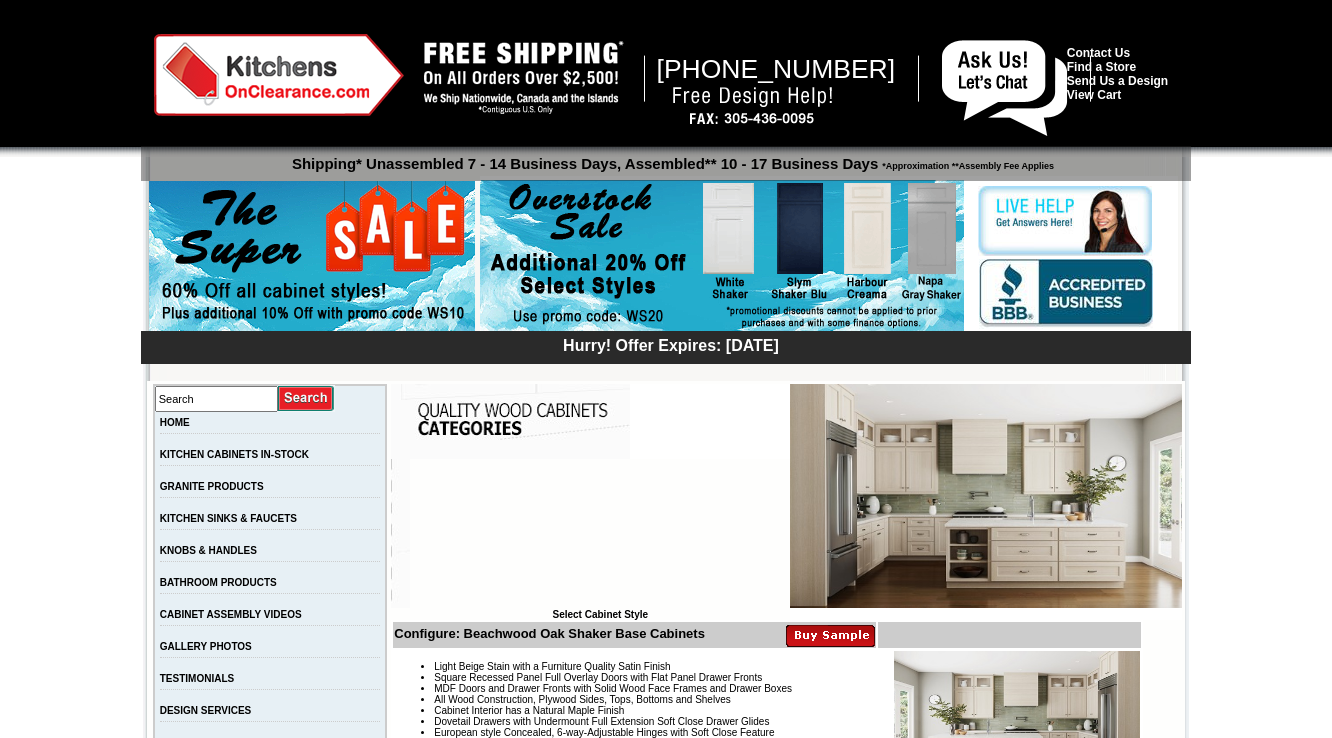 scroll, scrollTop: 4068, scrollLeft: 0, axis: vertical 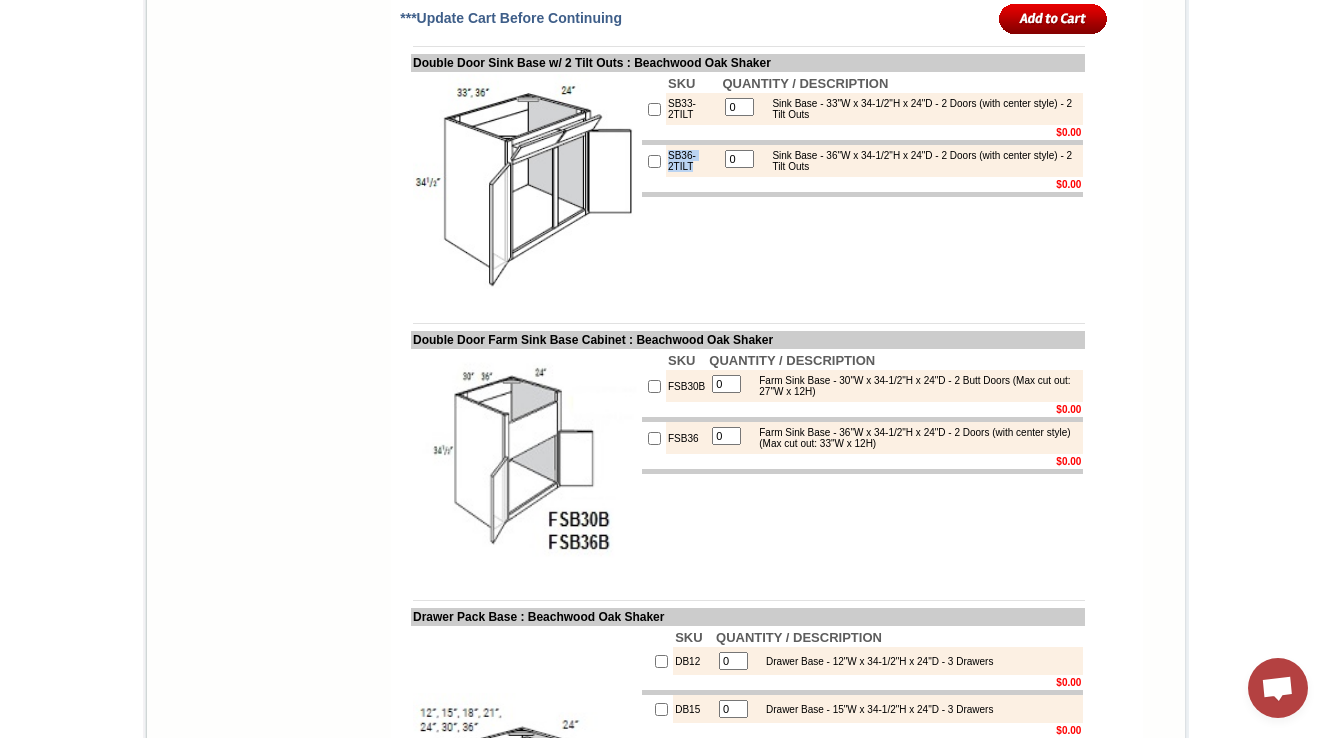 drag, startPoint x: 685, startPoint y: 275, endPoint x: 645, endPoint y: 256, distance: 44.28318 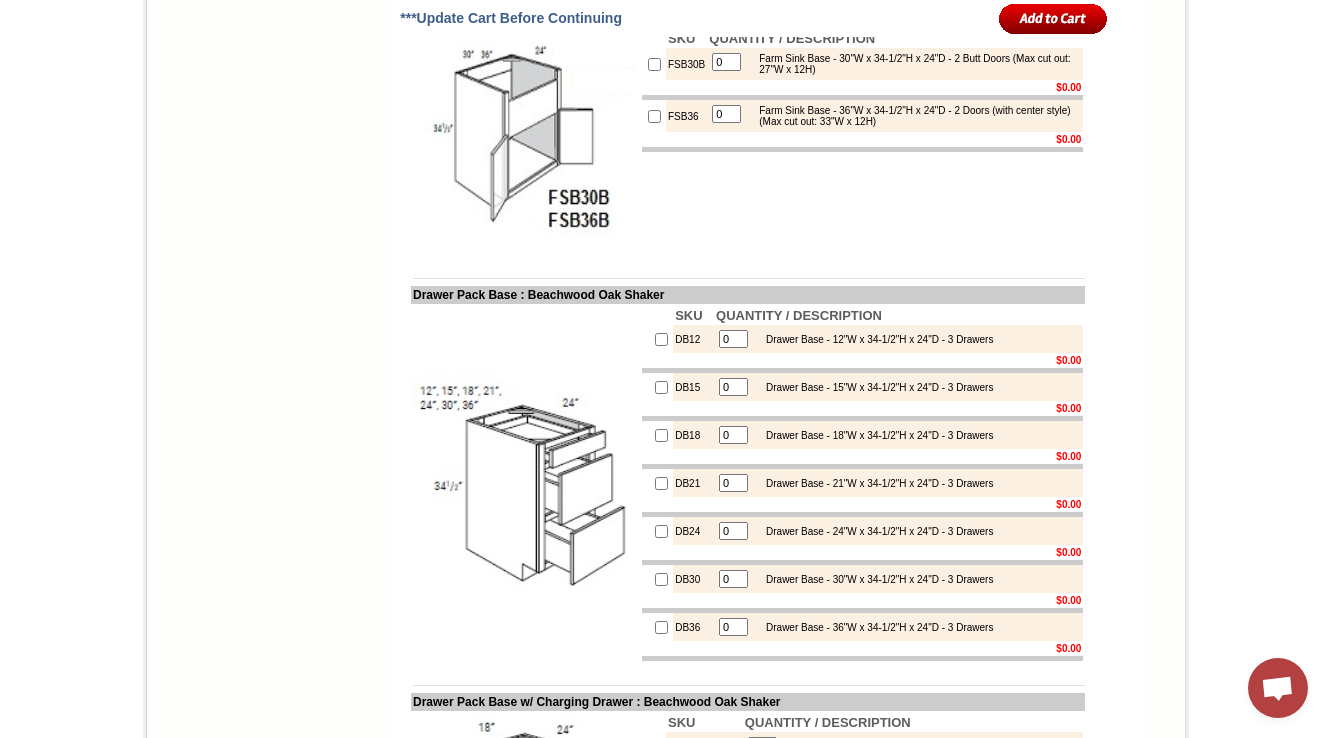 scroll, scrollTop: 4148, scrollLeft: 0, axis: vertical 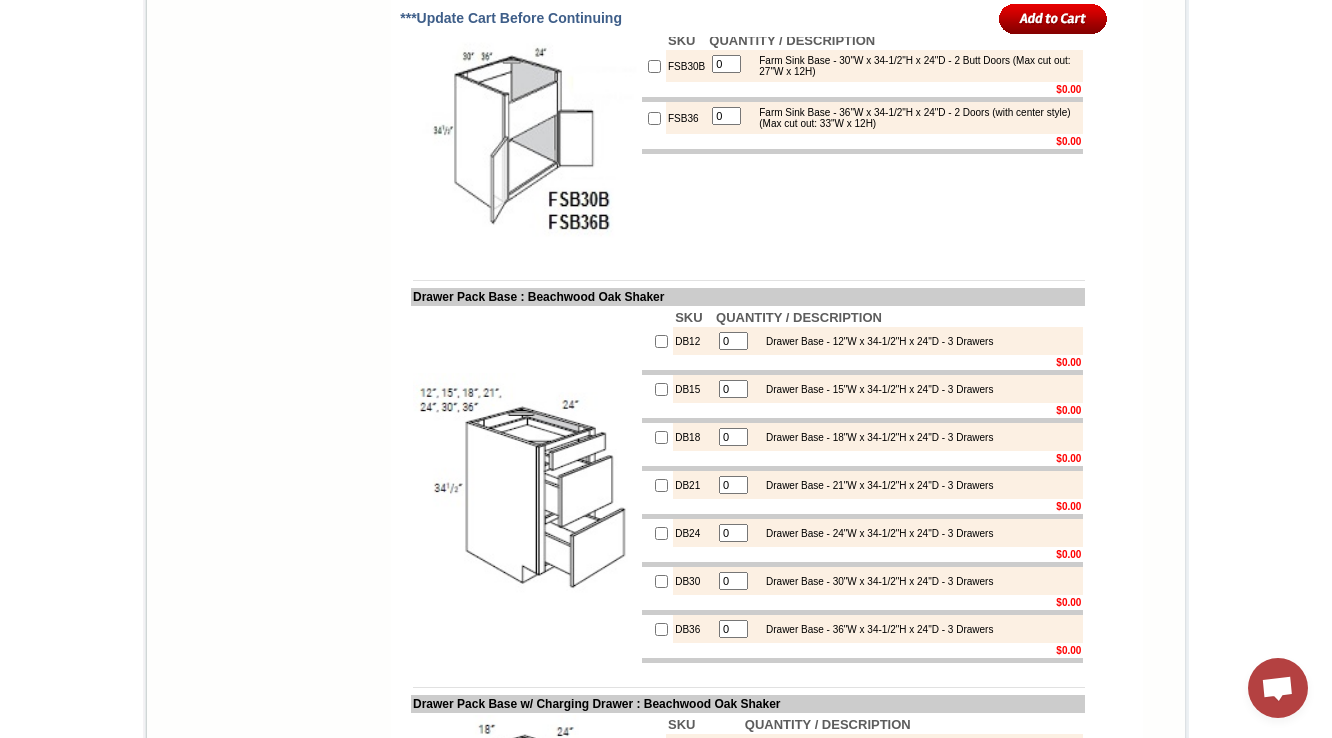 click on "FSB30B" at bounding box center (686, 66) 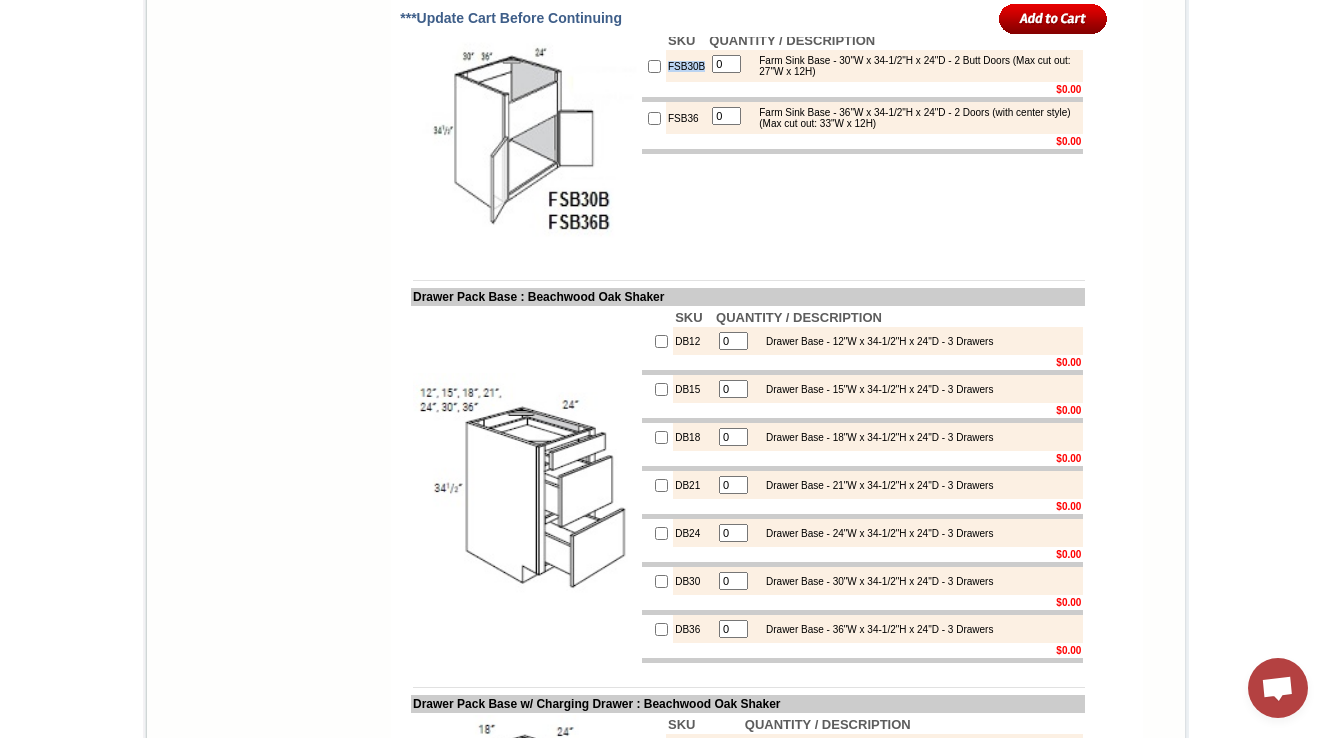 click on "FSB30B" at bounding box center [686, 66] 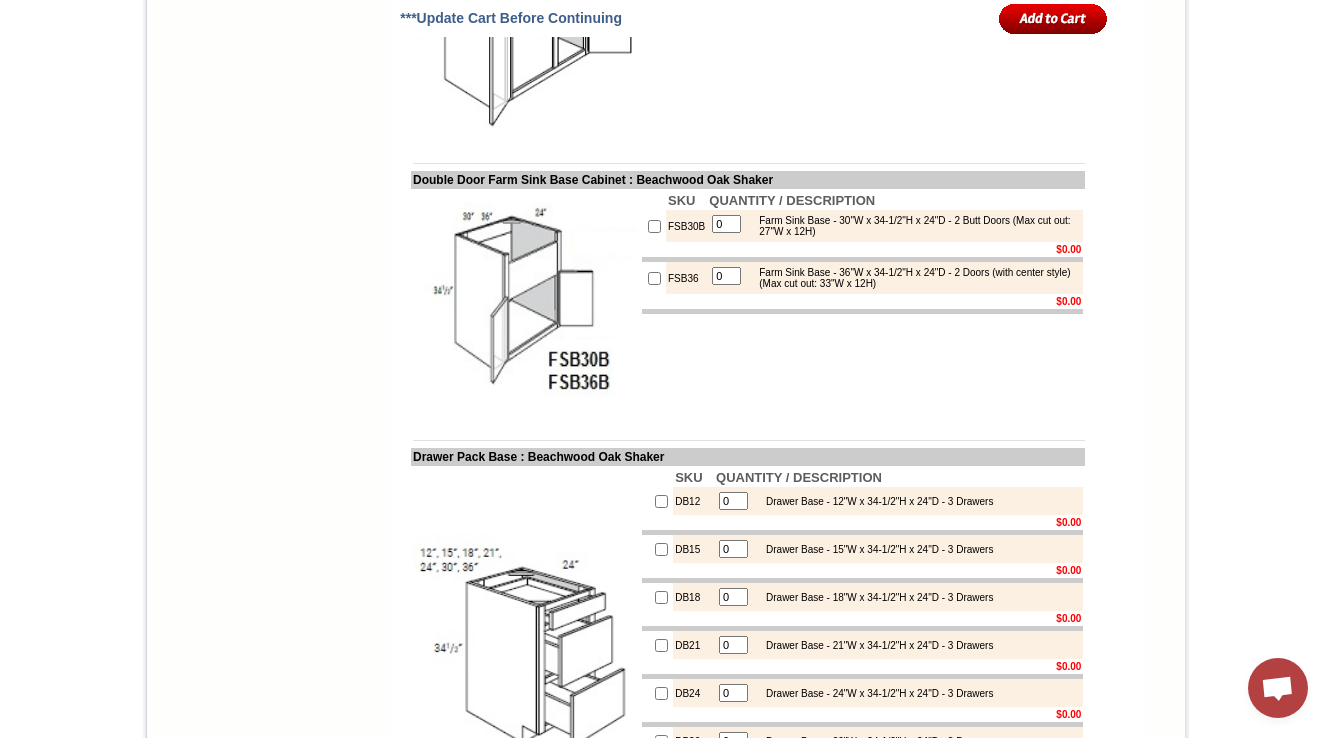 scroll, scrollTop: 3908, scrollLeft: 0, axis: vertical 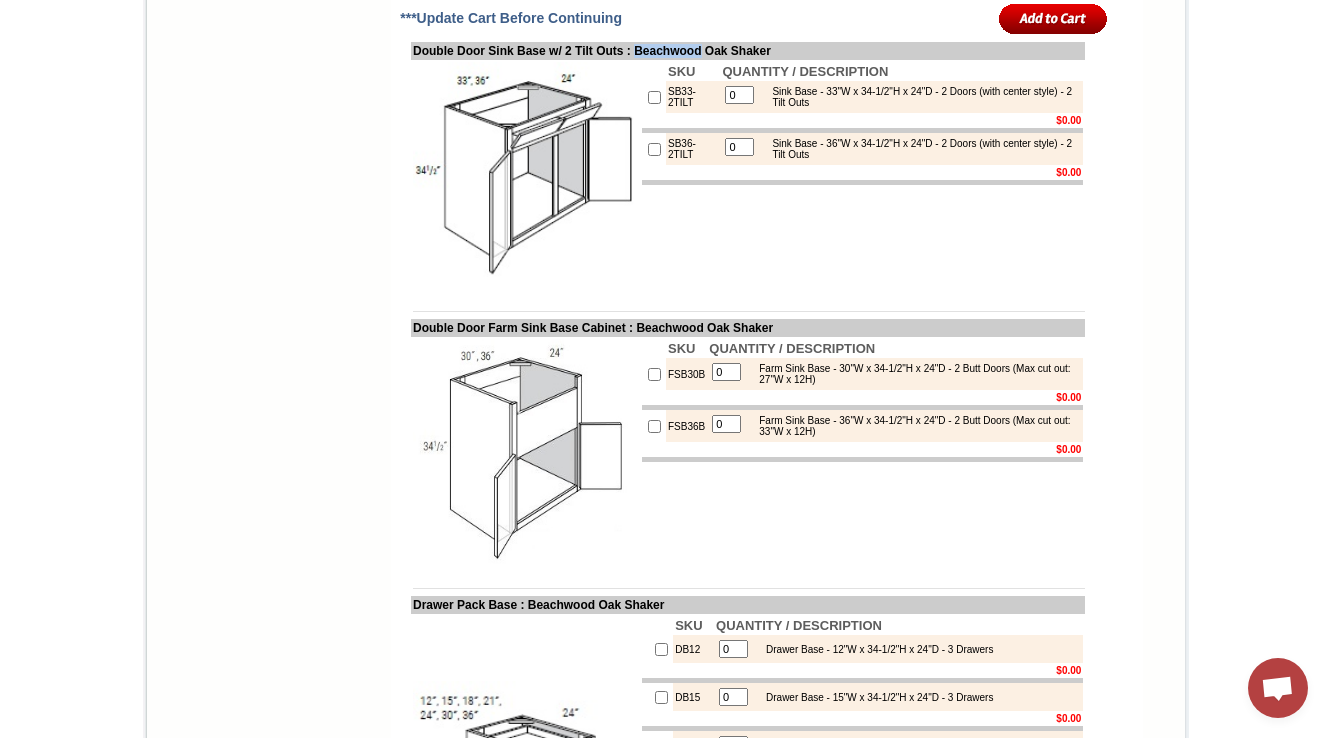 drag, startPoint x: 655, startPoint y: 156, endPoint x: 736, endPoint y: 153, distance: 81.055534 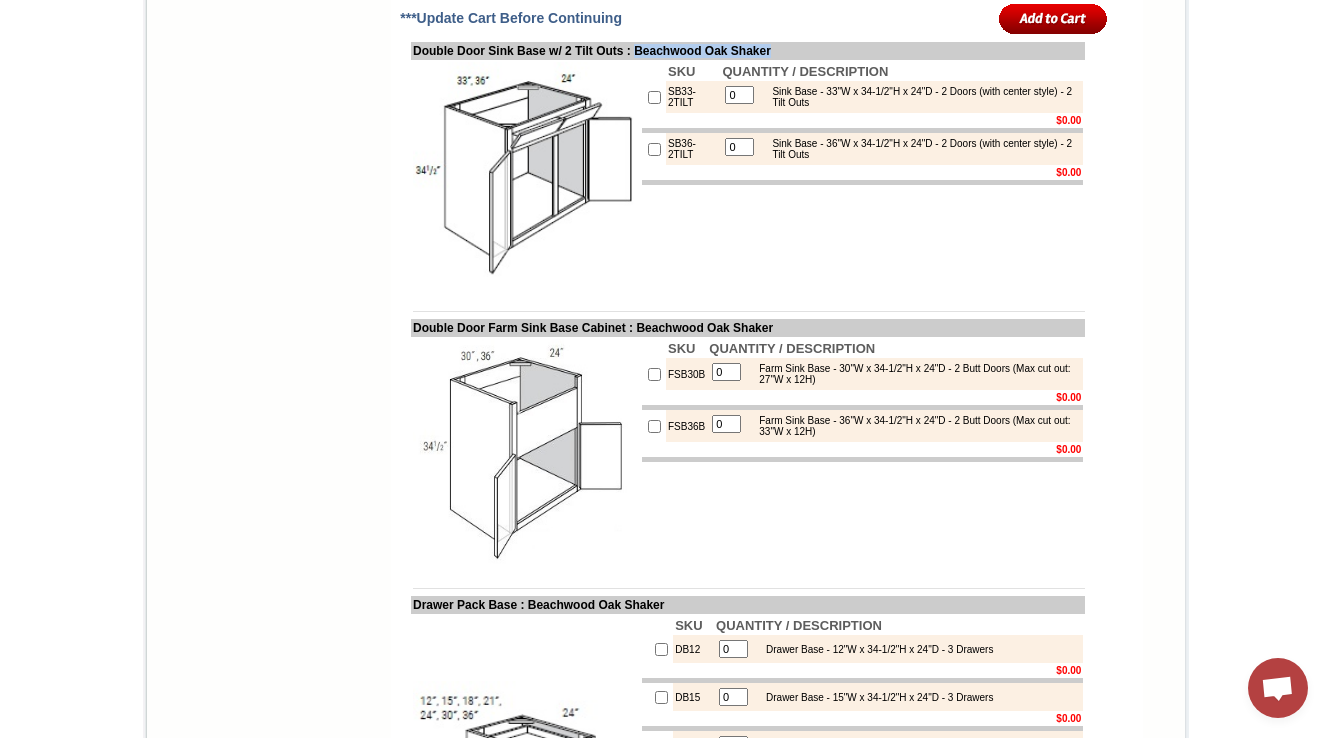 drag, startPoint x: 818, startPoint y: 155, endPoint x: 659, endPoint y: 155, distance: 159 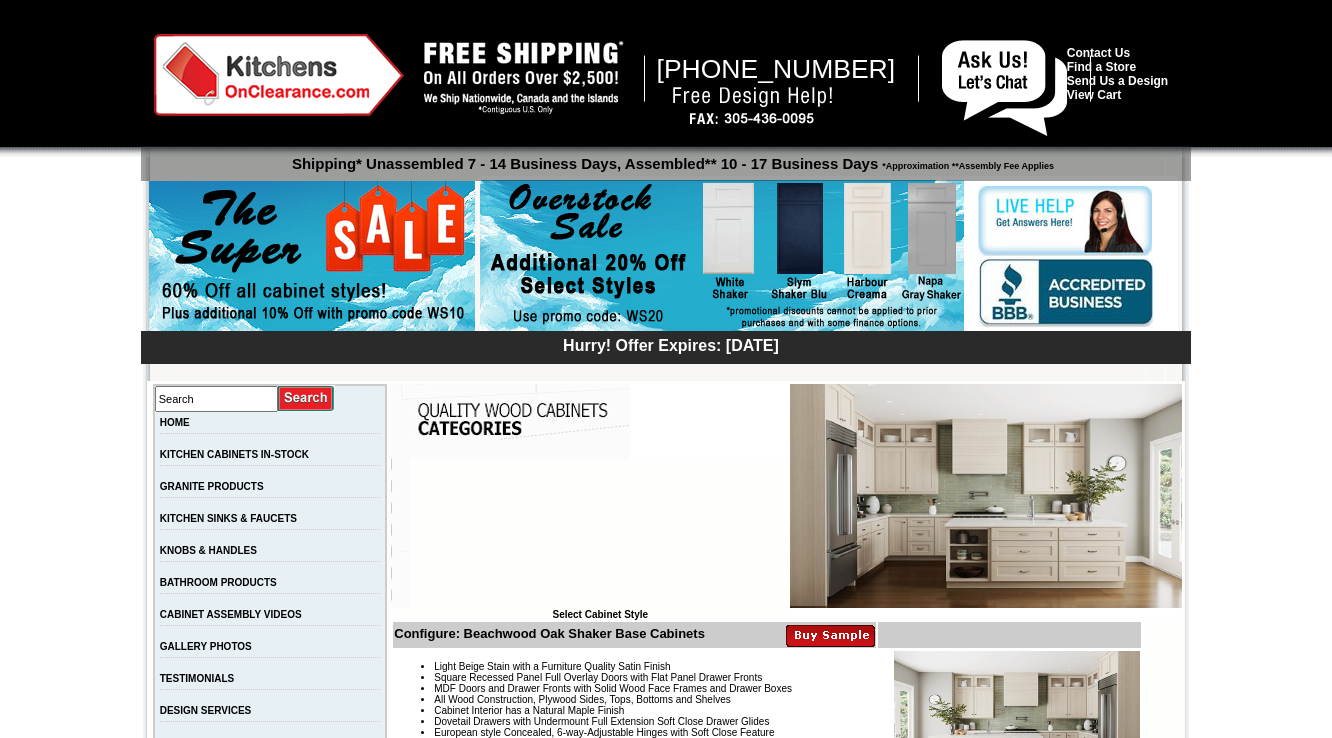 scroll, scrollTop: 3840, scrollLeft: 0, axis: vertical 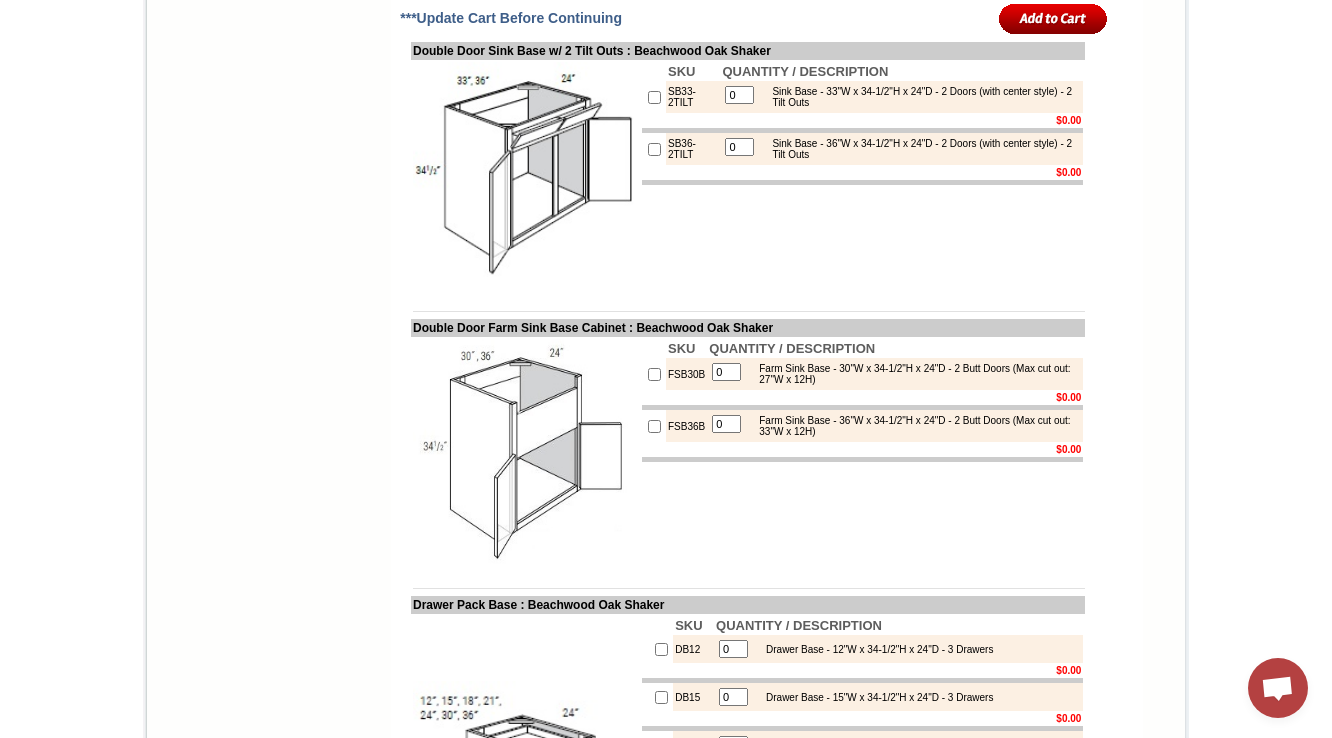 click on "Double Door Farm Sink Base Cabinet : Beachwood Oak Shaker" at bounding box center (748, 328) 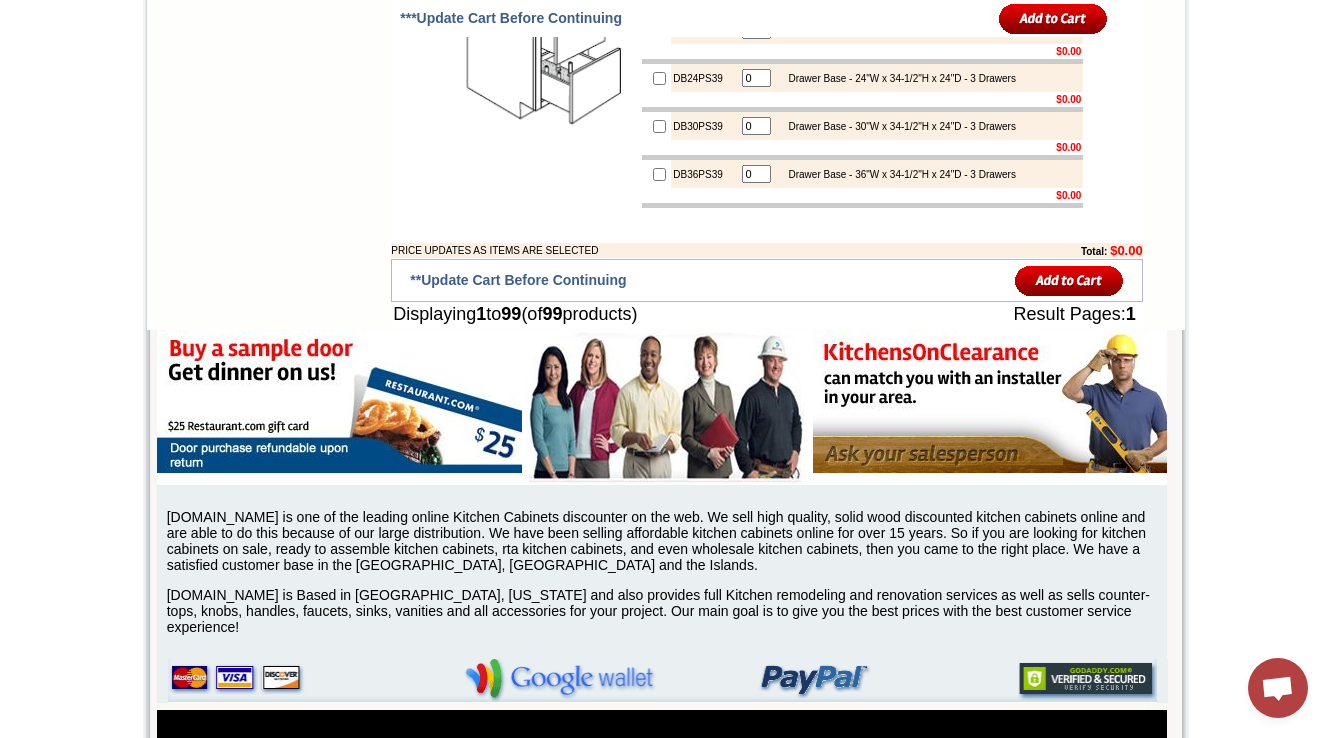 scroll, scrollTop: 12000, scrollLeft: 0, axis: vertical 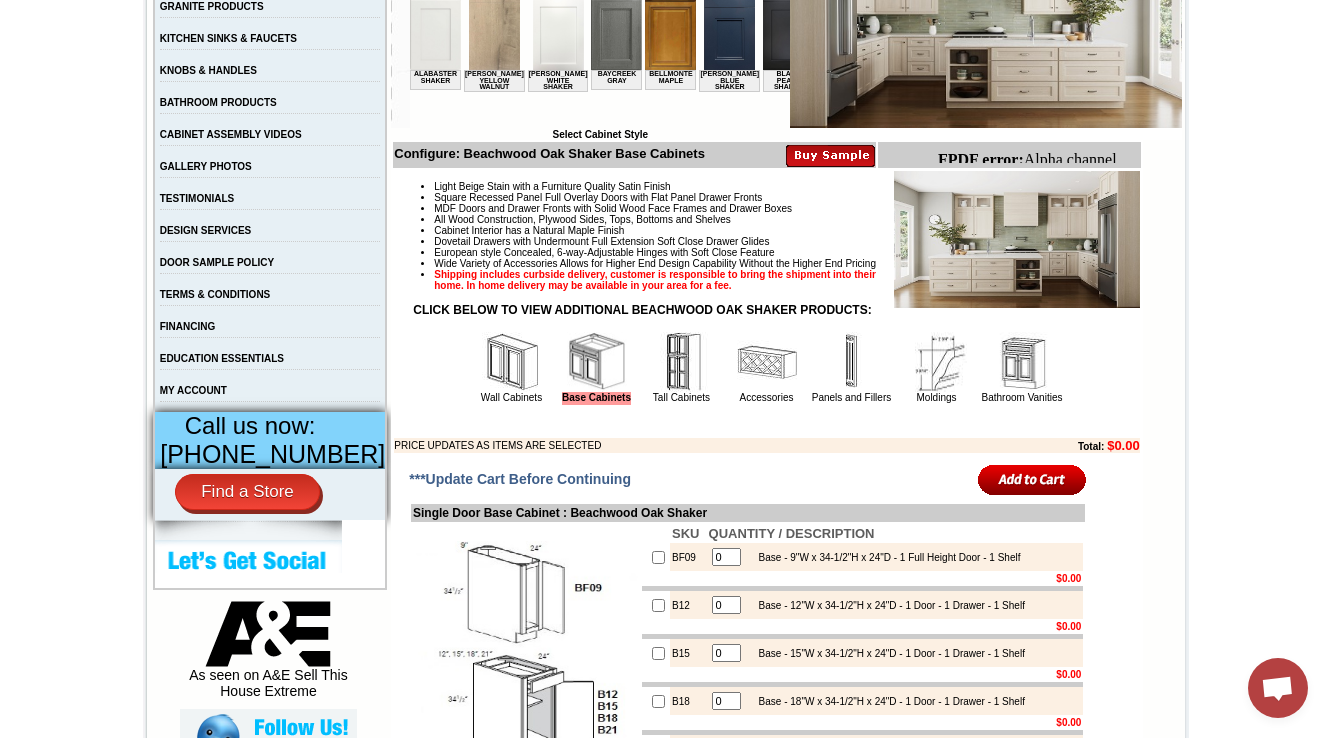 click at bounding box center [1022, 362] 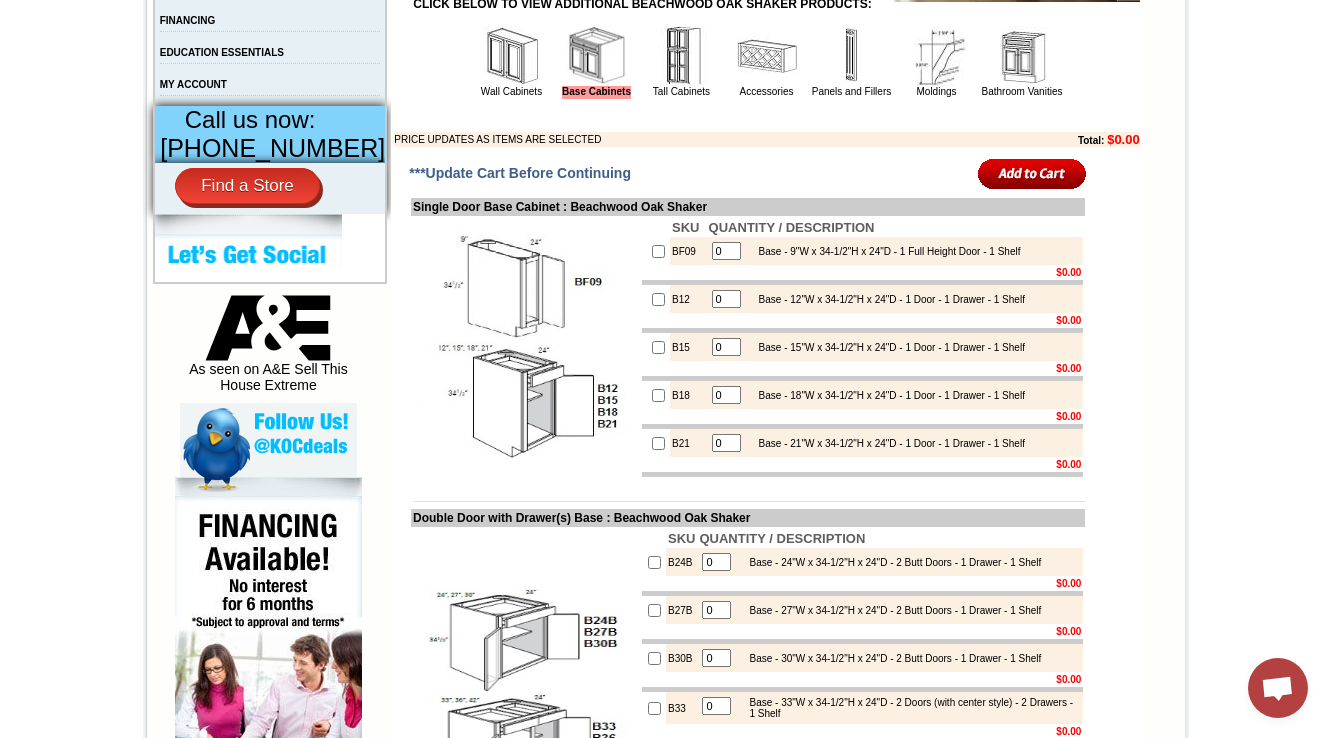 scroll, scrollTop: 640, scrollLeft: 0, axis: vertical 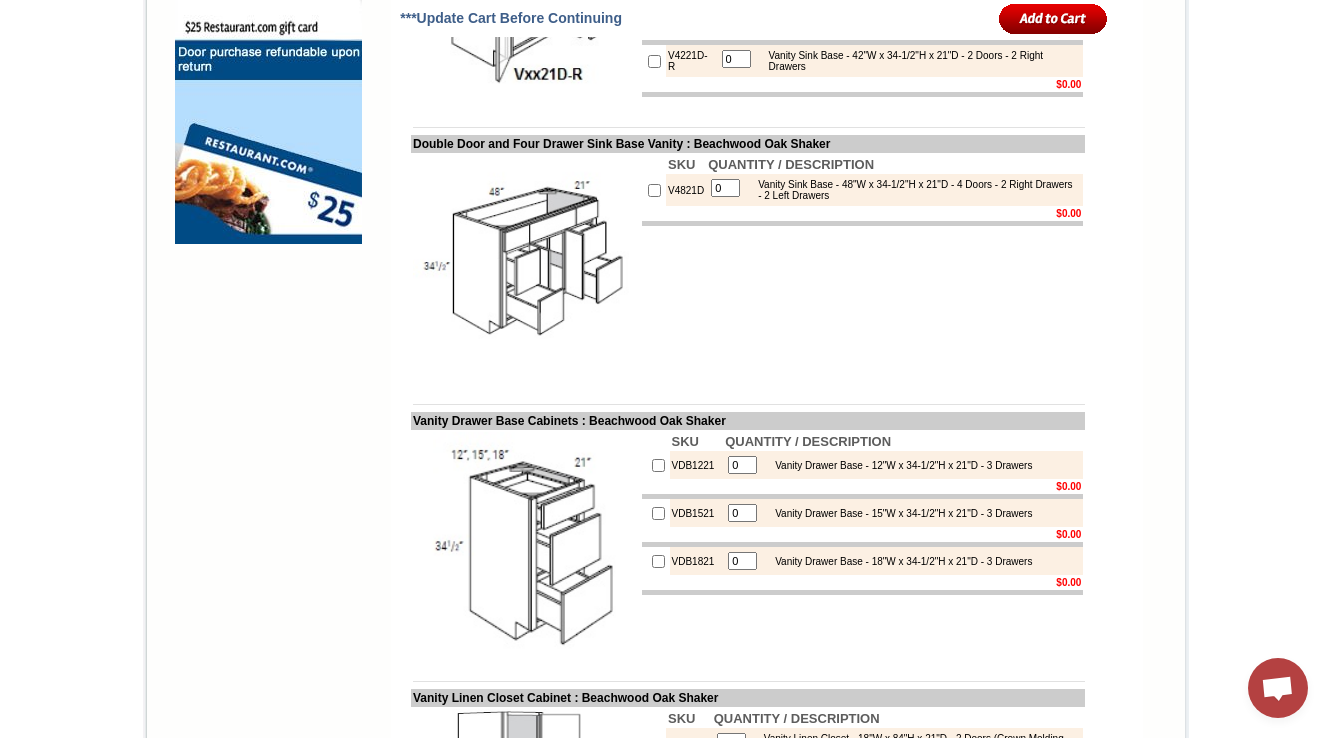 drag, startPoint x: 0, startPoint y: 0, endPoint x: 0, endPoint y: 476, distance: 476 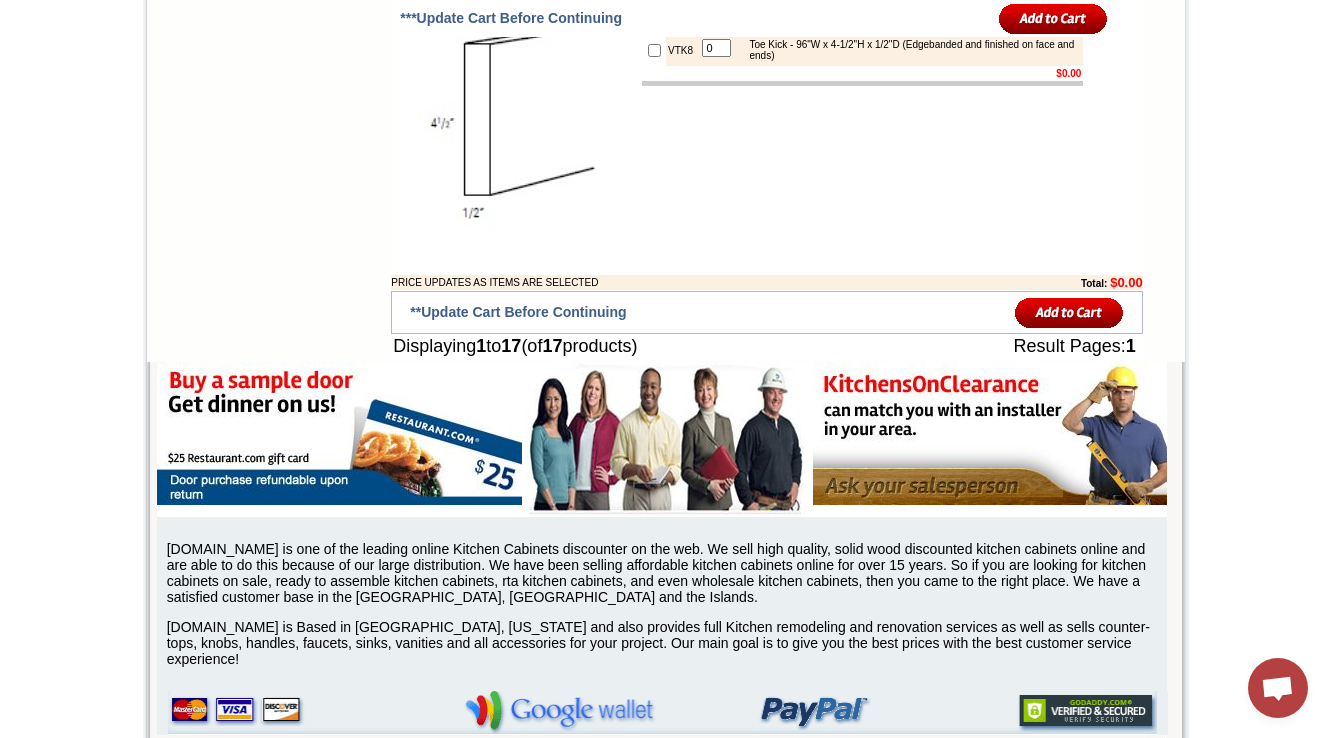 scroll, scrollTop: 3120, scrollLeft: 0, axis: vertical 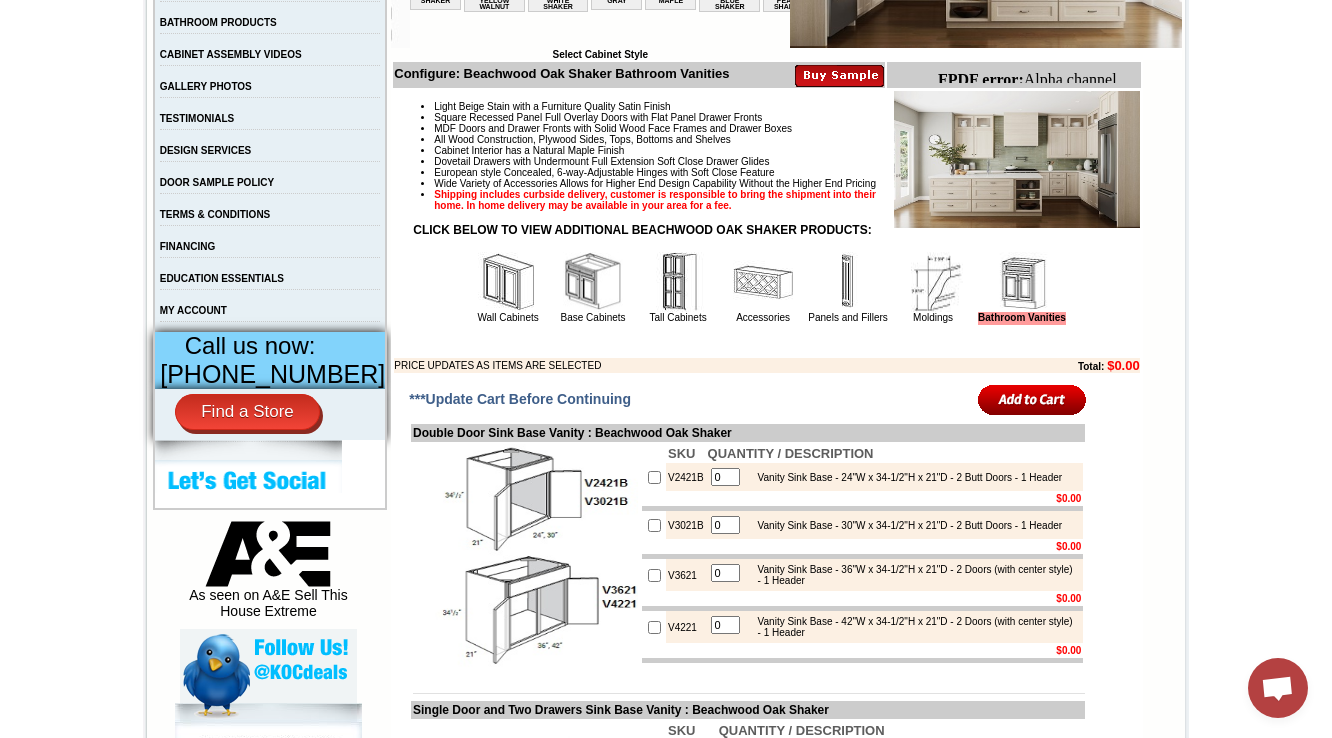click on "Base Cabinets" at bounding box center (593, 287) 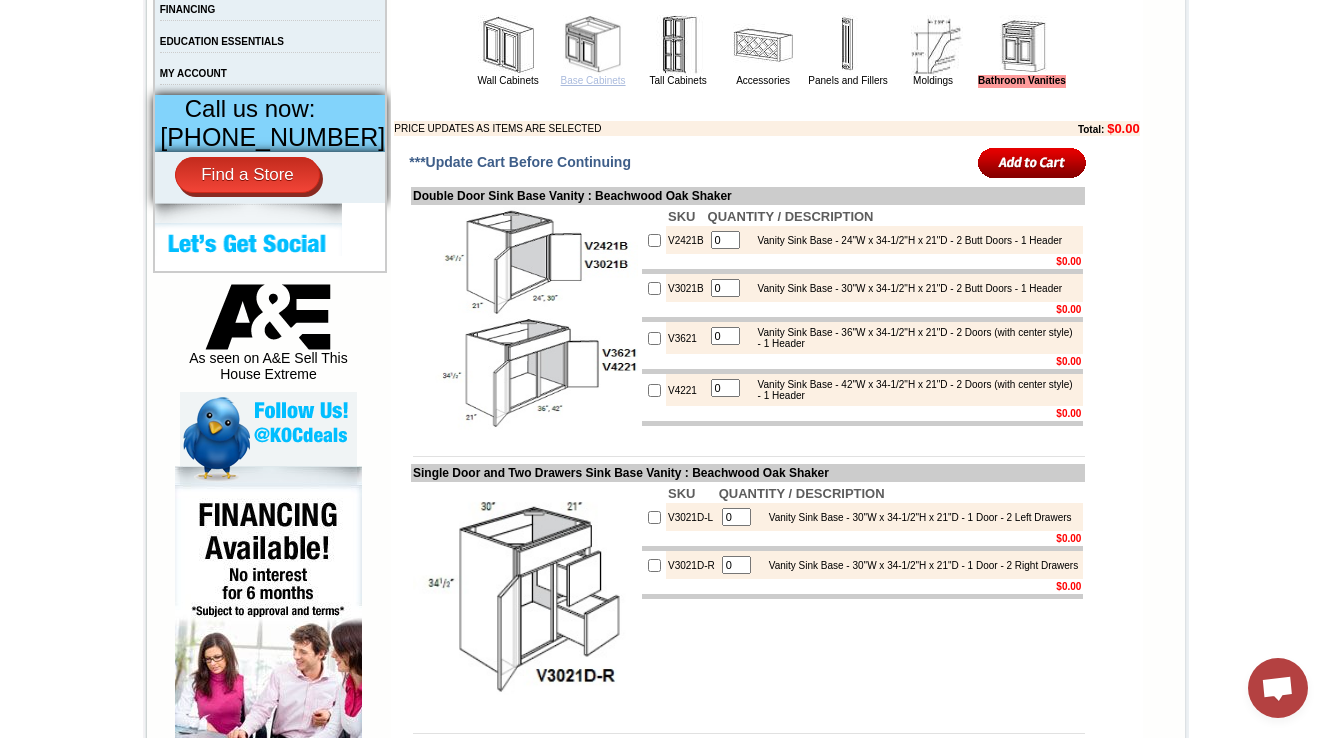 scroll, scrollTop: 800, scrollLeft: 0, axis: vertical 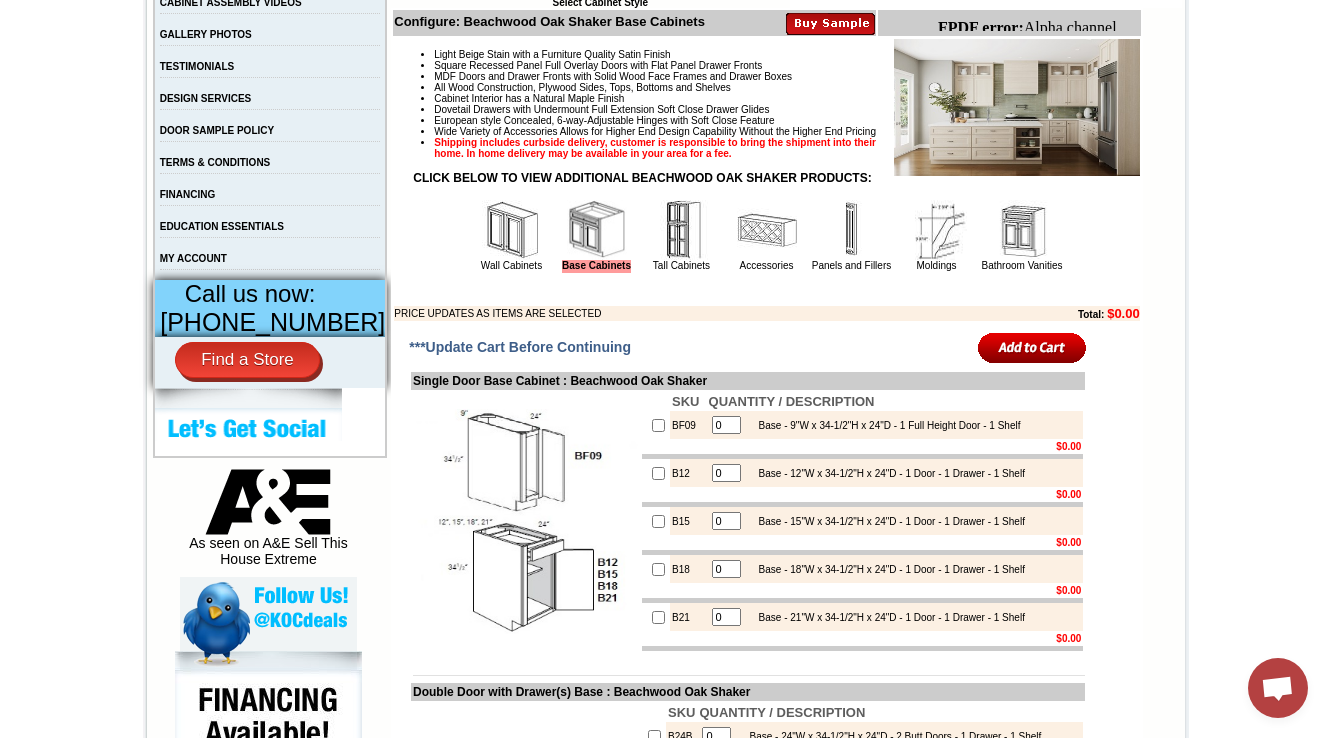 click at bounding box center [1022, 230] 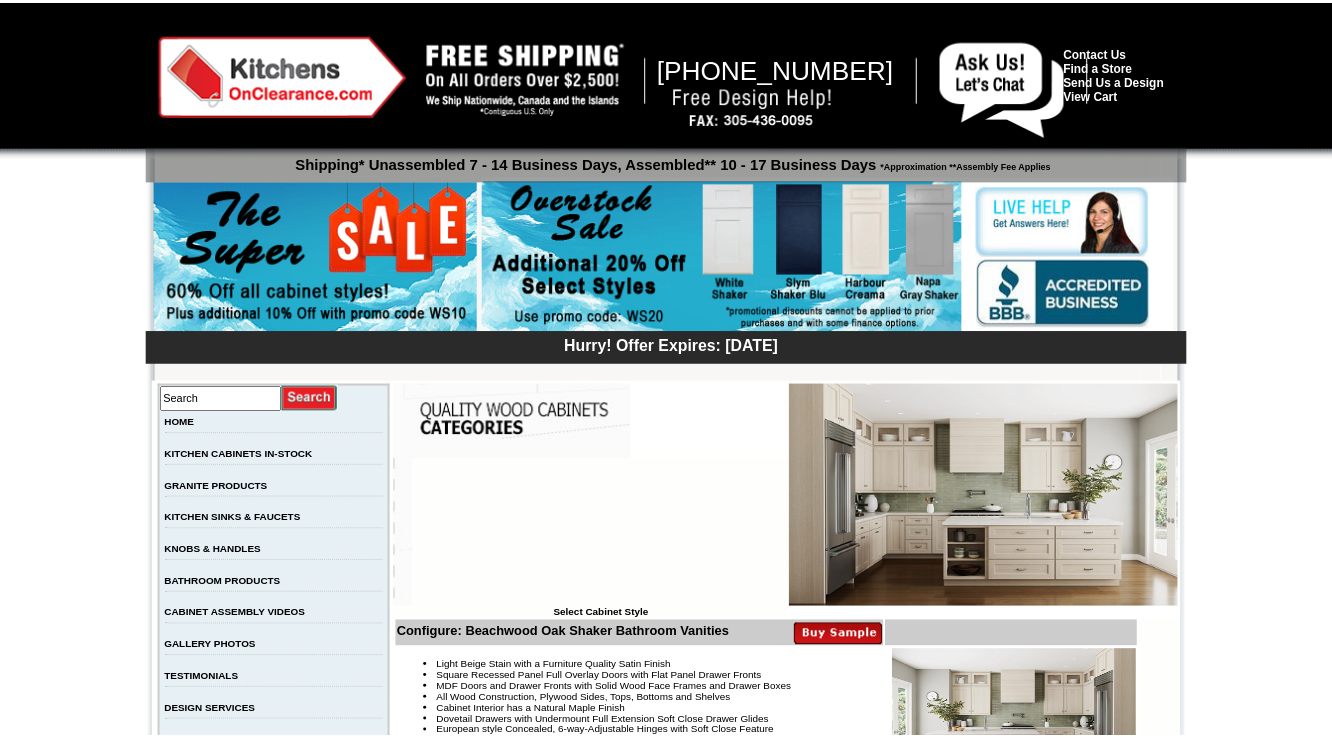 scroll, scrollTop: 0, scrollLeft: 0, axis: both 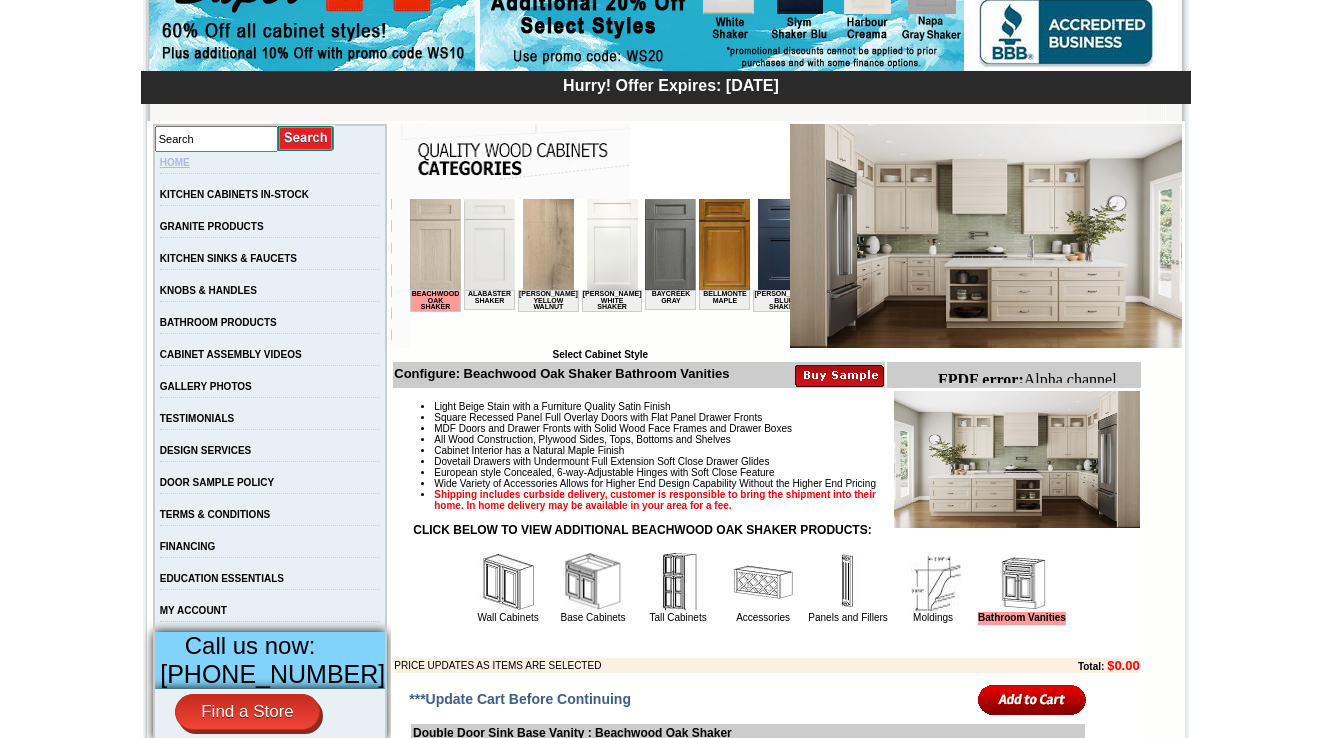 click on "HOME" at bounding box center [175, 162] 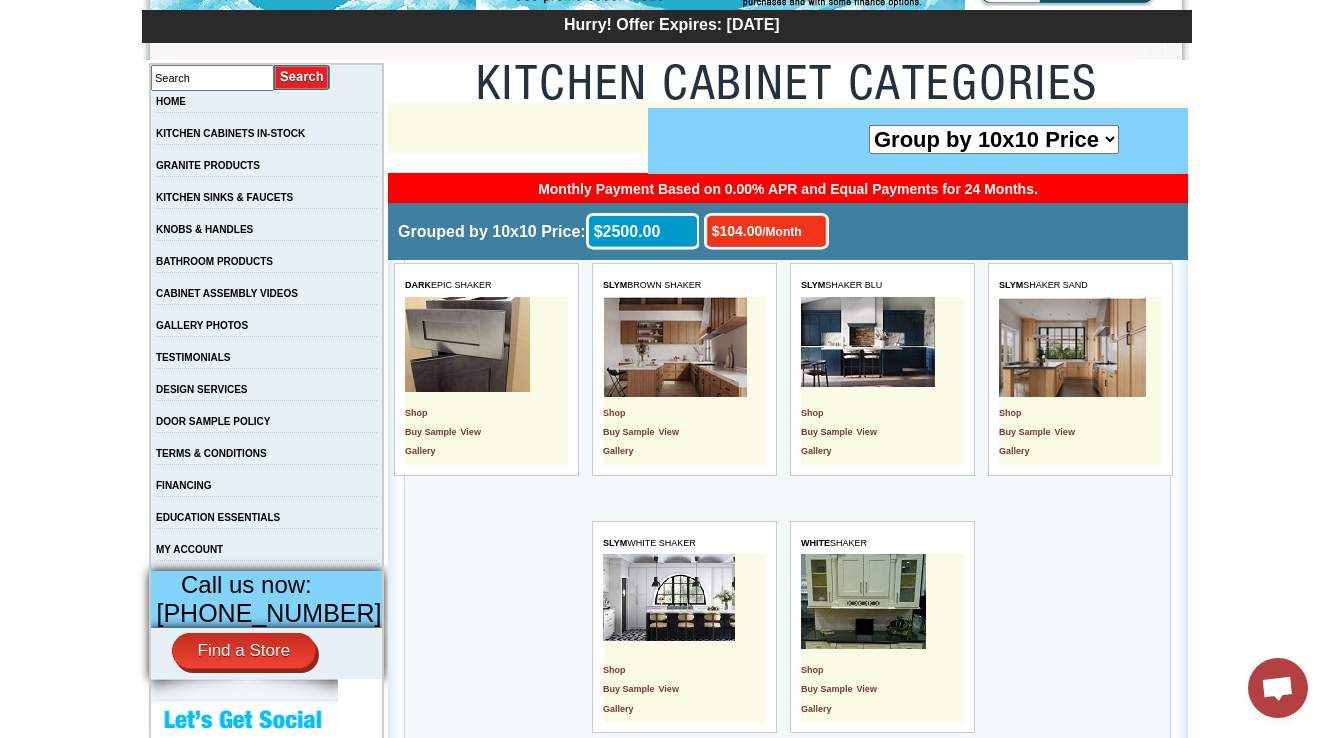scroll, scrollTop: 320, scrollLeft: 0, axis: vertical 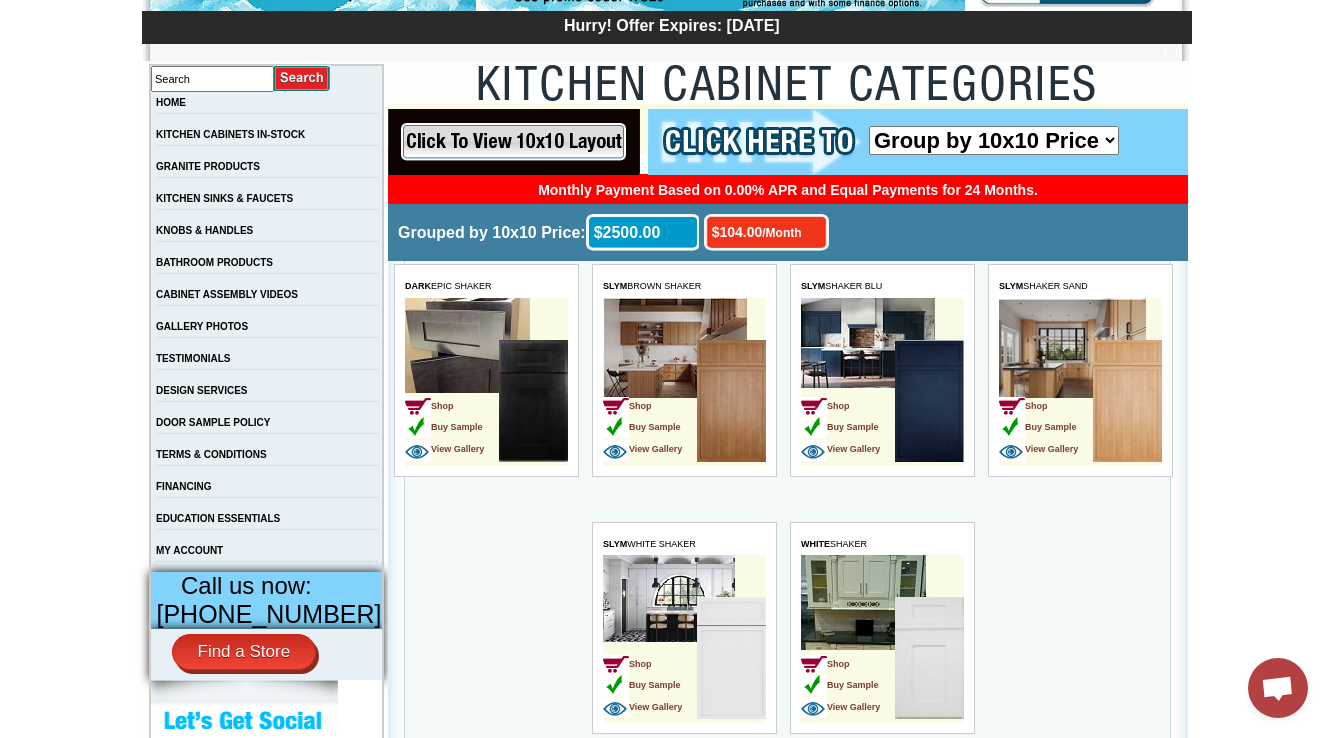 click on "Group by 10x10 Price
Group by Color" at bounding box center [993, 140] 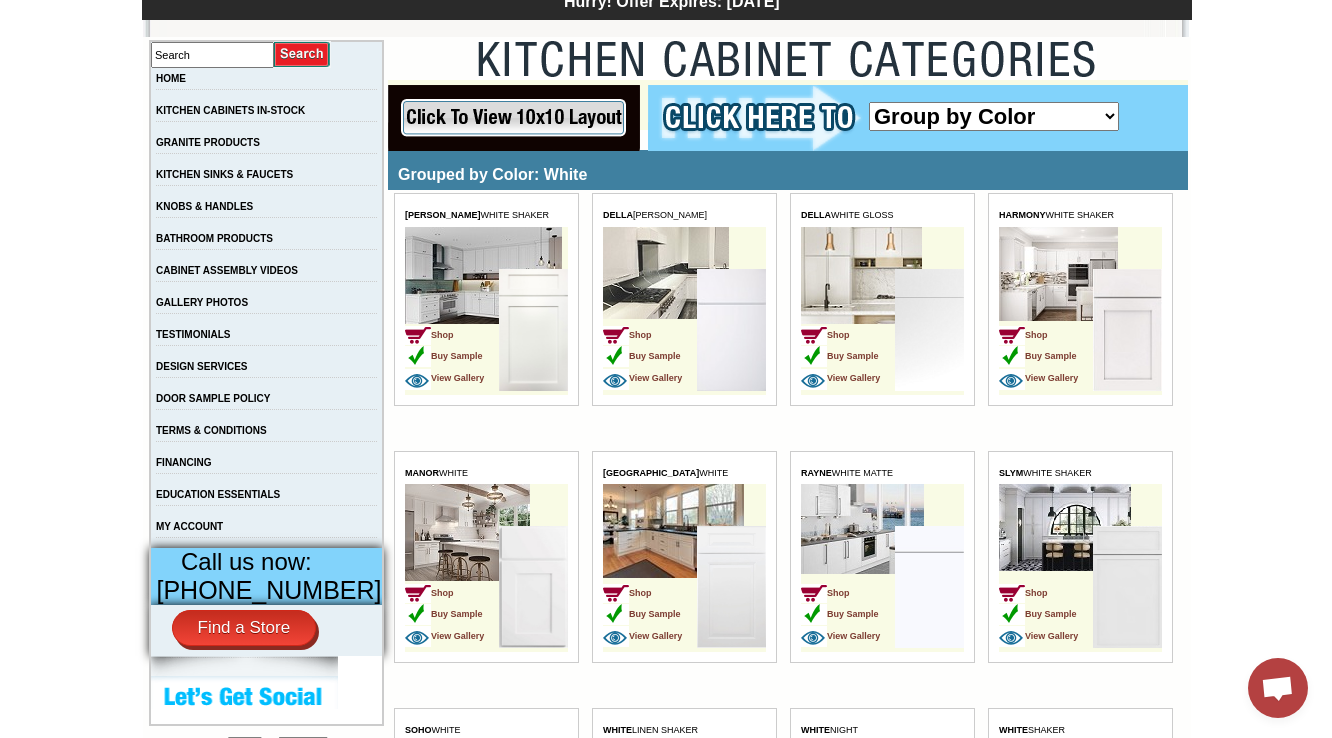 scroll, scrollTop: 344, scrollLeft: 0, axis: vertical 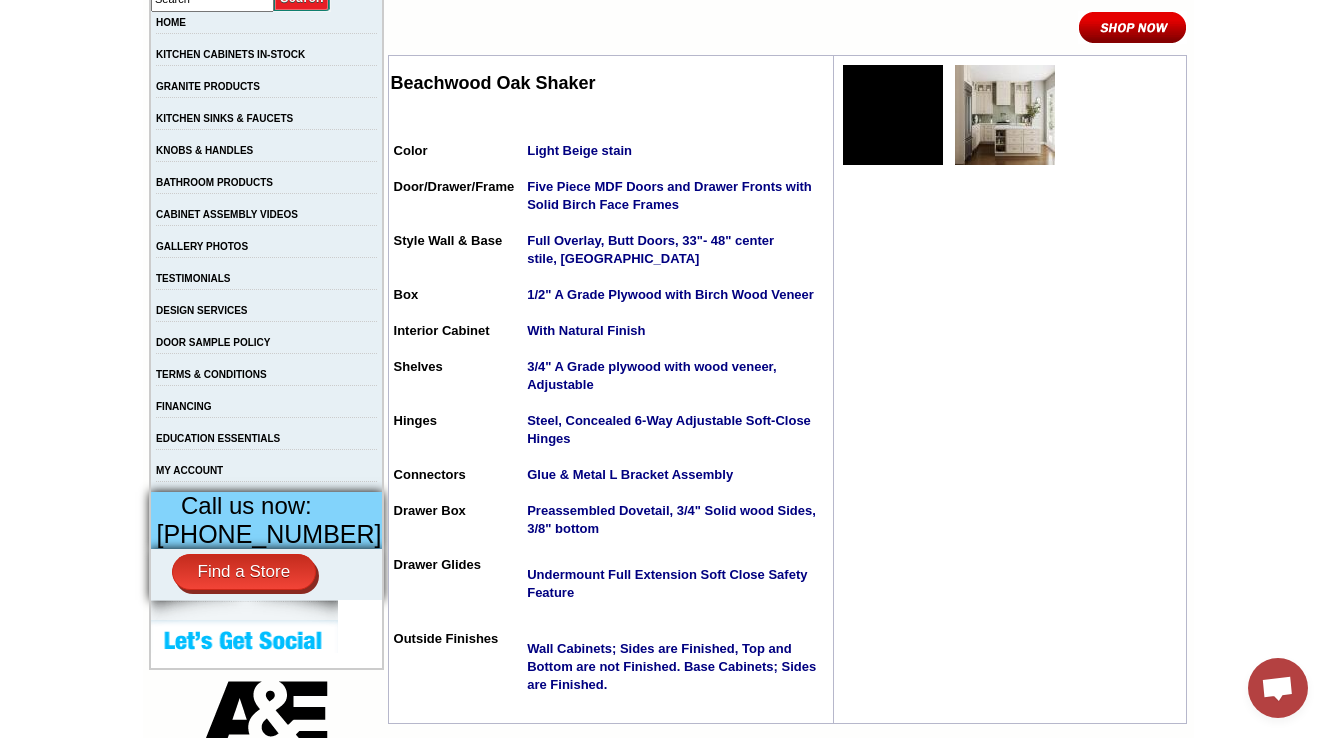 click on "Steel, Concealed 6-Way Adjustable Soft-Close Hinges" at bounding box center (677, 437) 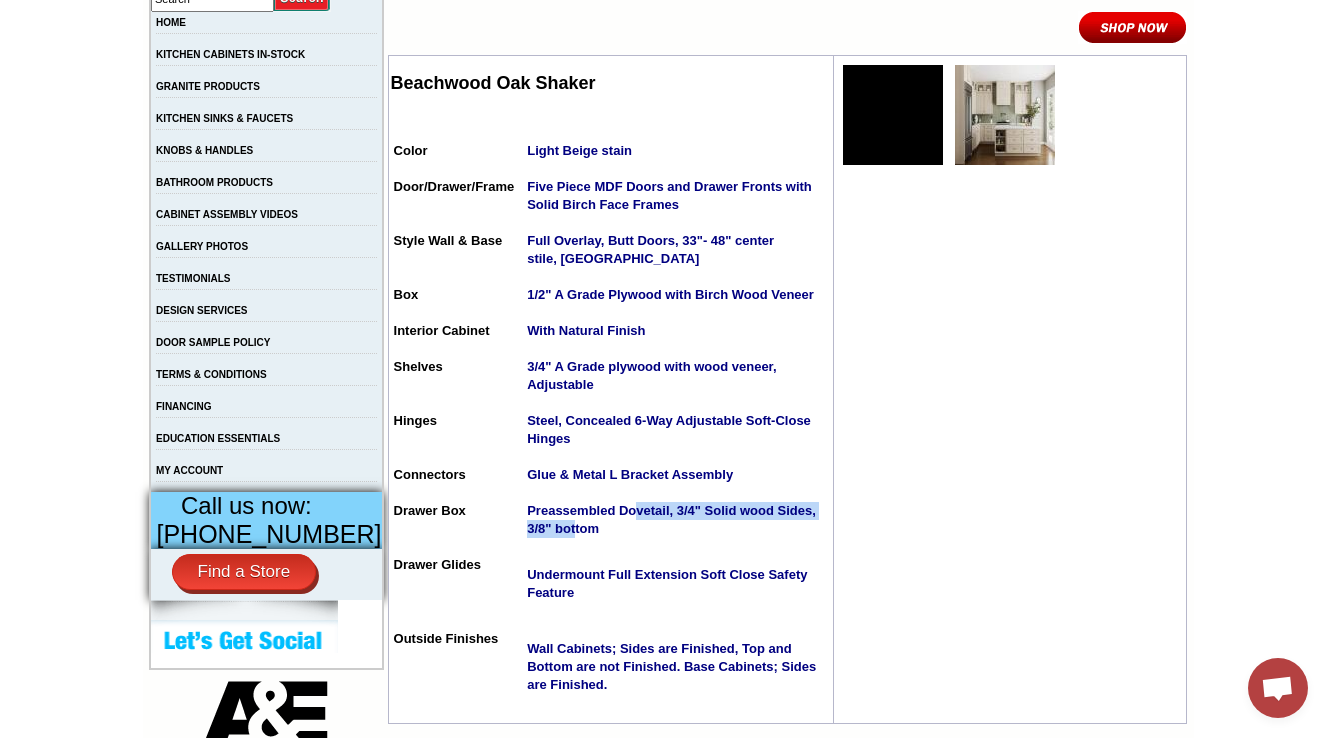 drag, startPoint x: 631, startPoint y: 520, endPoint x: 609, endPoint y: 530, distance: 24.166092 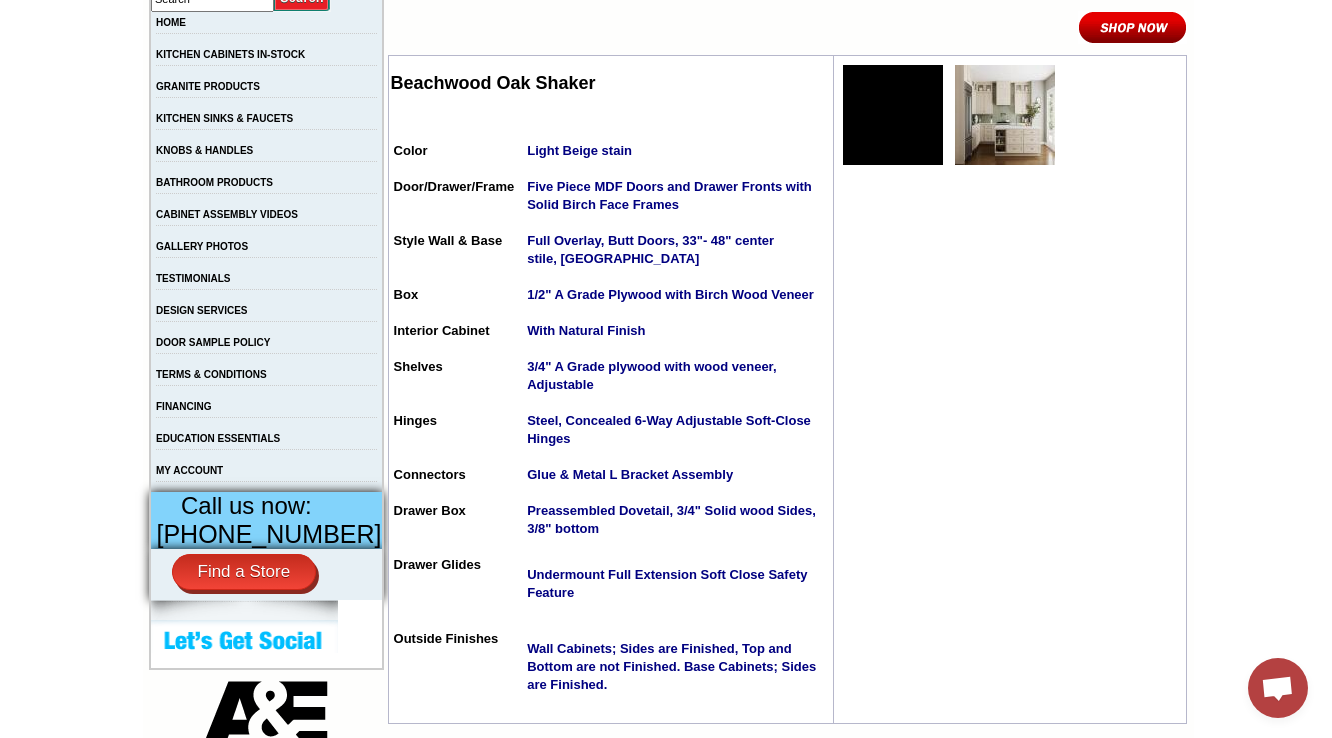 click on "Preassembled Dovetail, 3/4" Solid wood Sides, 3/8" bottom" at bounding box center (677, 527) 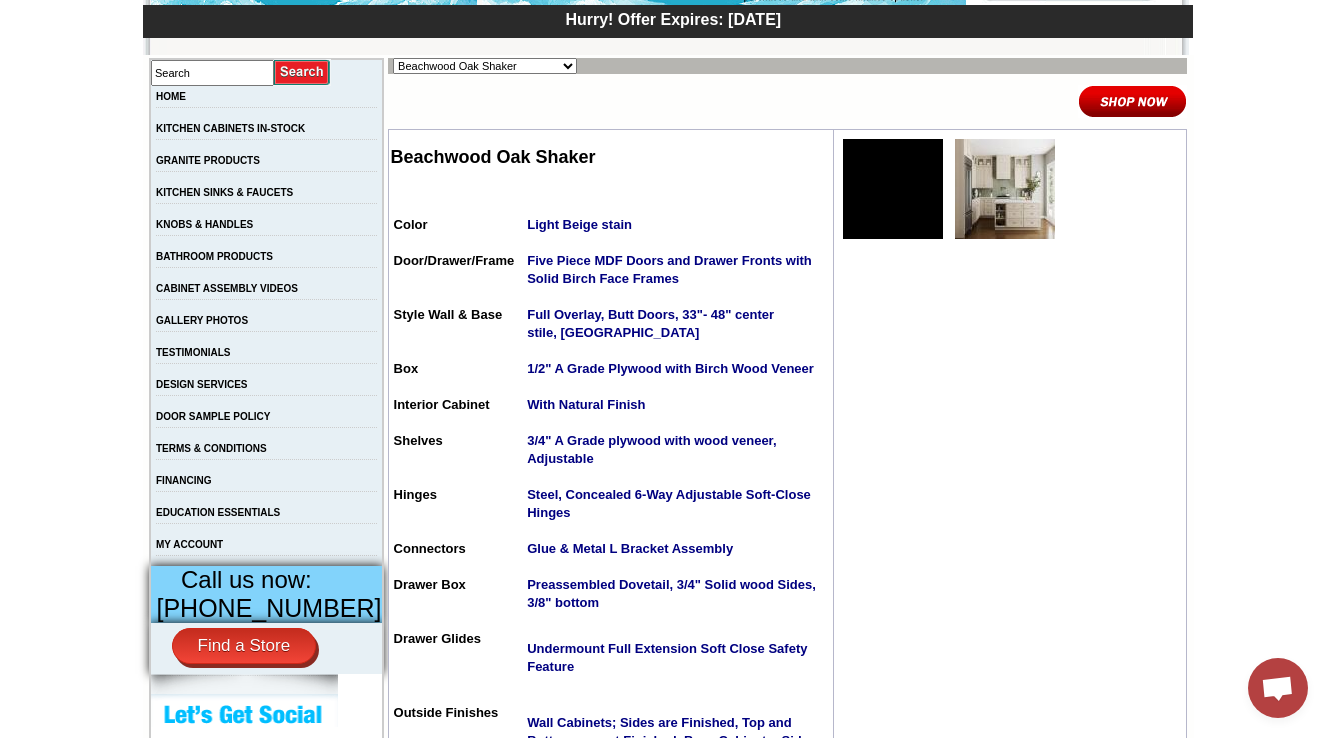 scroll, scrollTop: 320, scrollLeft: 0, axis: vertical 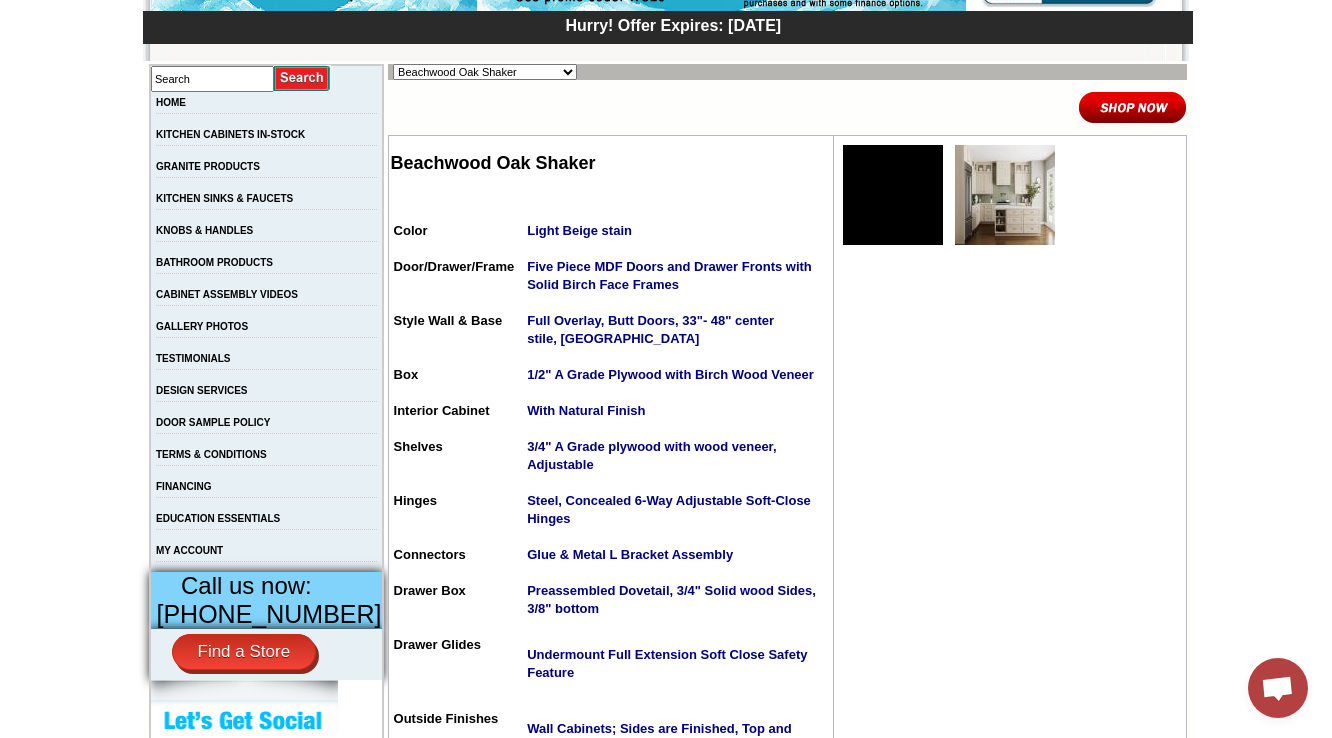 click on "Alabaster Shaker Altmann Yellow Walnut Ashton White Shaker Baycreek Gray Beachwood Oak Shaker Bellmonte Maple Belton Blue Shaker Black Pearl Shaker Black Valley Shaker Blue Aura Shaker Blue Linen Blue Night Blue Royalle Blue Valley Shaker Brentwood Shaker Charlotte Spice Concord Cherry Shaker Cream Valley Shaker Dark Epic Shaker Della Gloss Slate Della Matte White Della White Gloss Ebony Stained Shaker Galvyston Green Shaker Gray Mist Hanover Stone Harbour Creama Harmony Shaker Mist Harmony White Shaker Honey Oak Kentwood Natural Shaker Landmark Shaker Oak Madison Mahogany Maple Manor Brown Manor Harvest Manor Slate Manor Stone Manor White Maxwell Yellow Oak Merrimac Cinder Monterey Grey Mountain Gray Napa Gray Shaker Nash Matte Sand Nash Ocean Matte Oxford White Polished Ivory Rayne Blue Matte Rayne Matte Black Rayne Matte Green Rayne White Matte Salona Sage Seattle Gray Silver Horizon Slym Brown Shaker Slym Shaker Blu Slym Shaker Oak Slym Shaker Sand Slym White Shaker Soho White Tamryn Green Shaker" at bounding box center (485, 72) 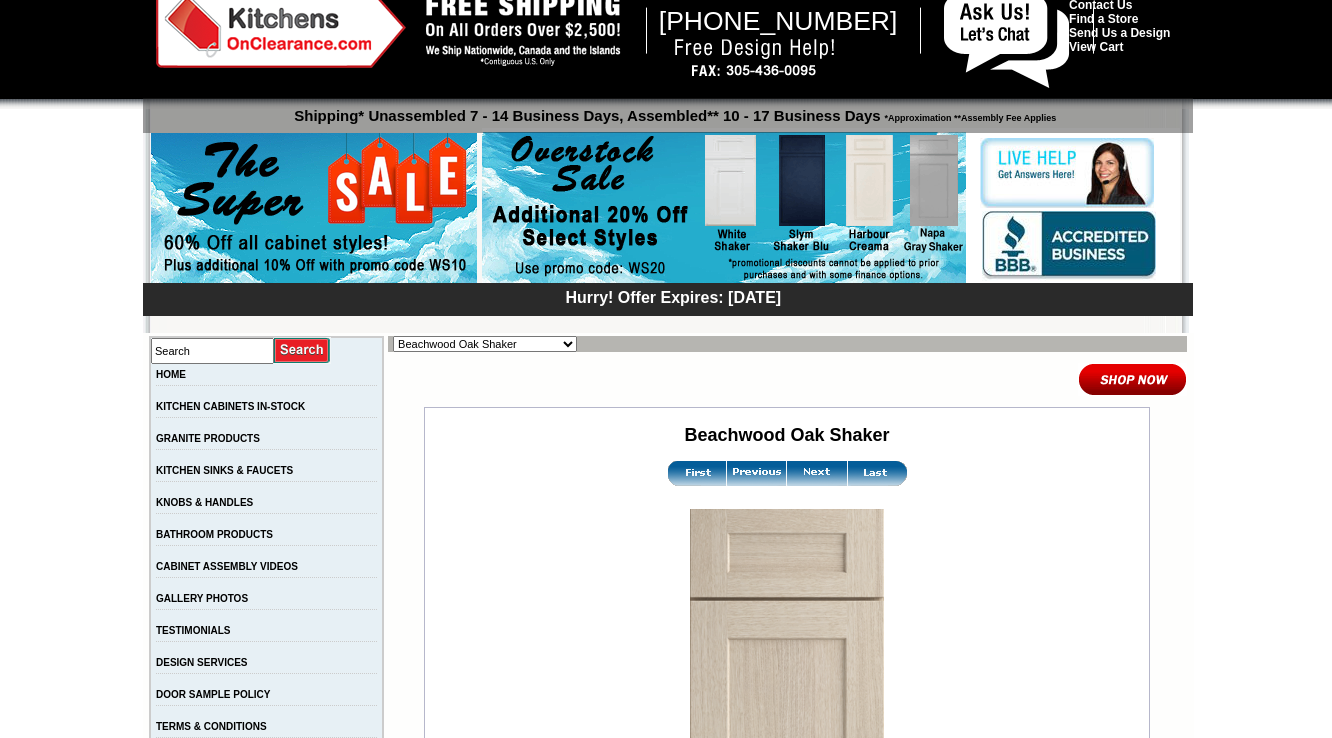 scroll, scrollTop: 400, scrollLeft: 0, axis: vertical 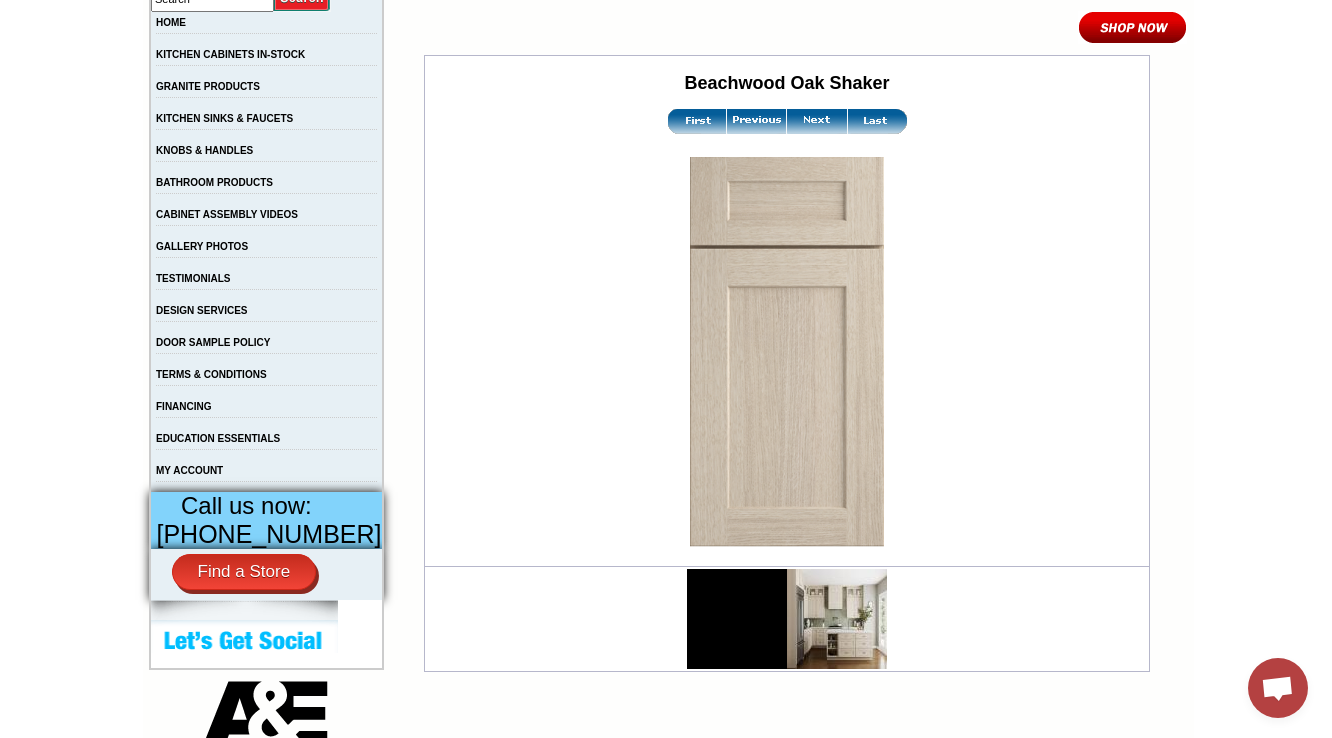 click at bounding box center [837, 619] 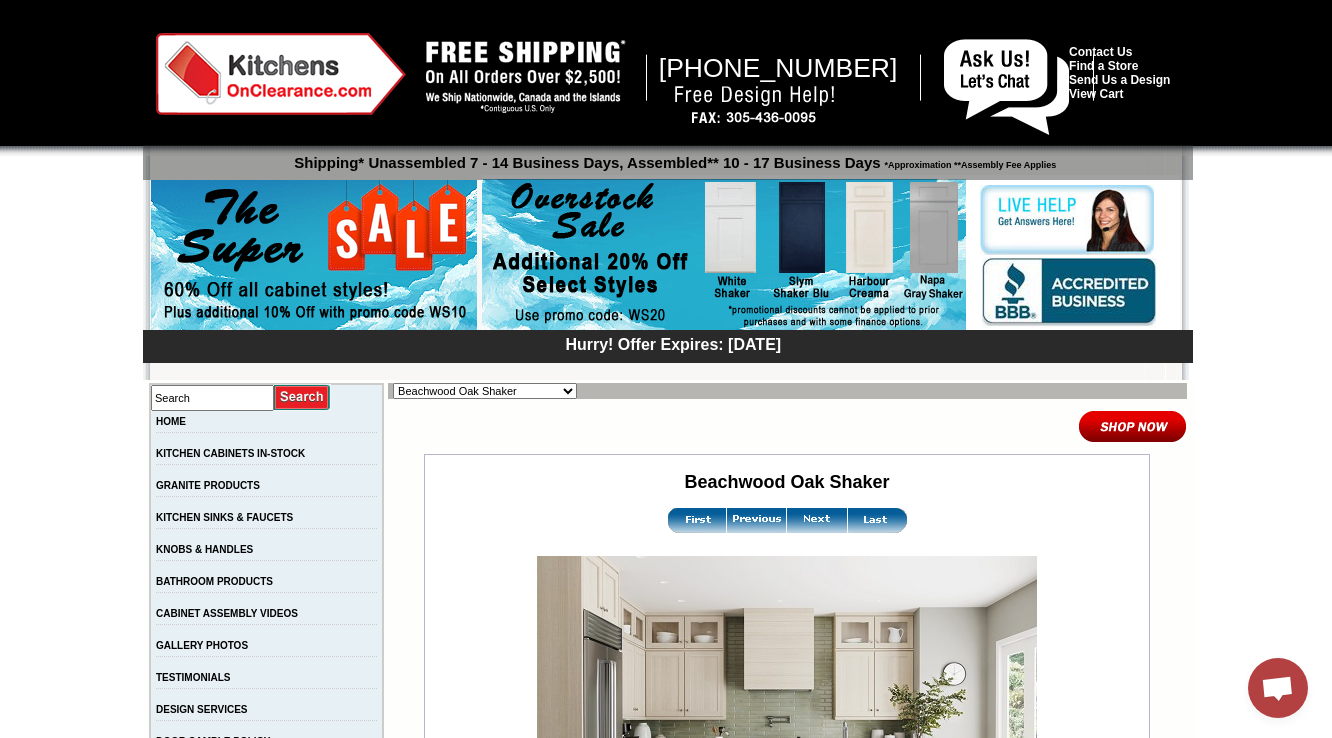 scroll, scrollTop: 0, scrollLeft: 0, axis: both 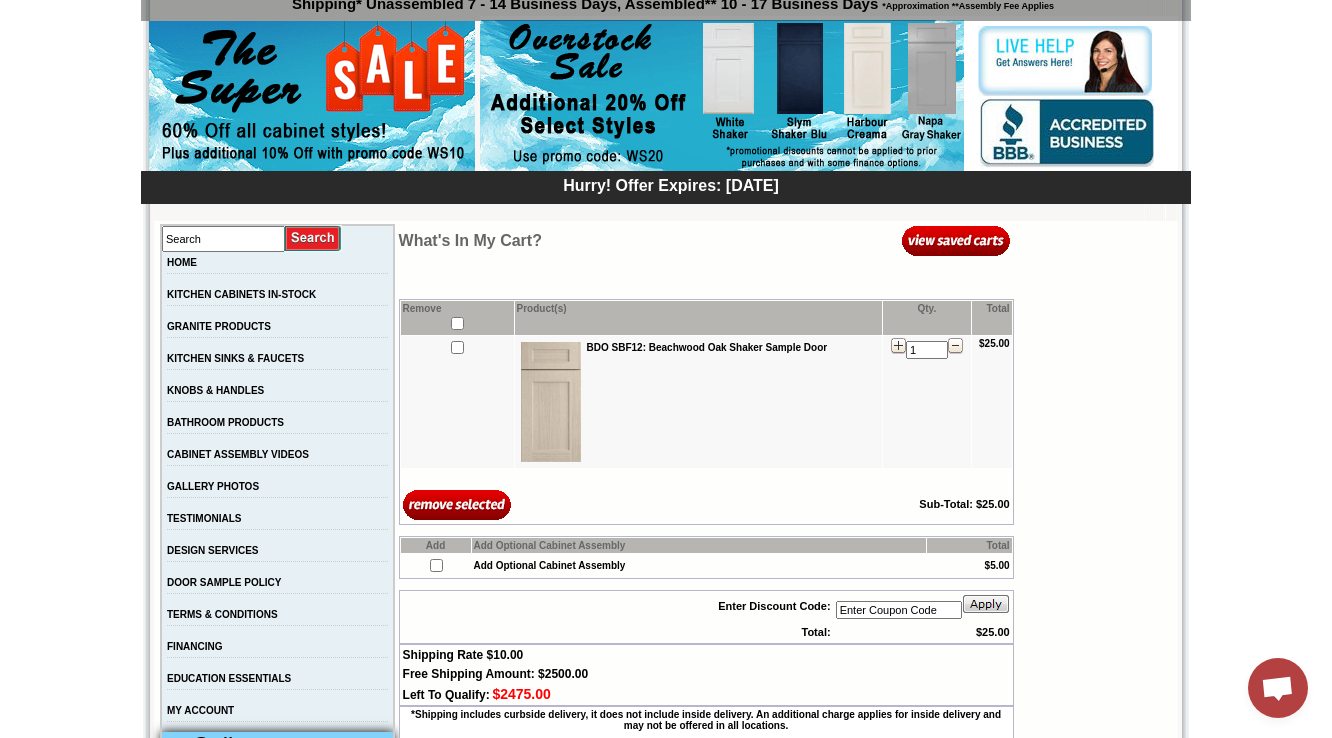 click at bounding box center [955, 346] 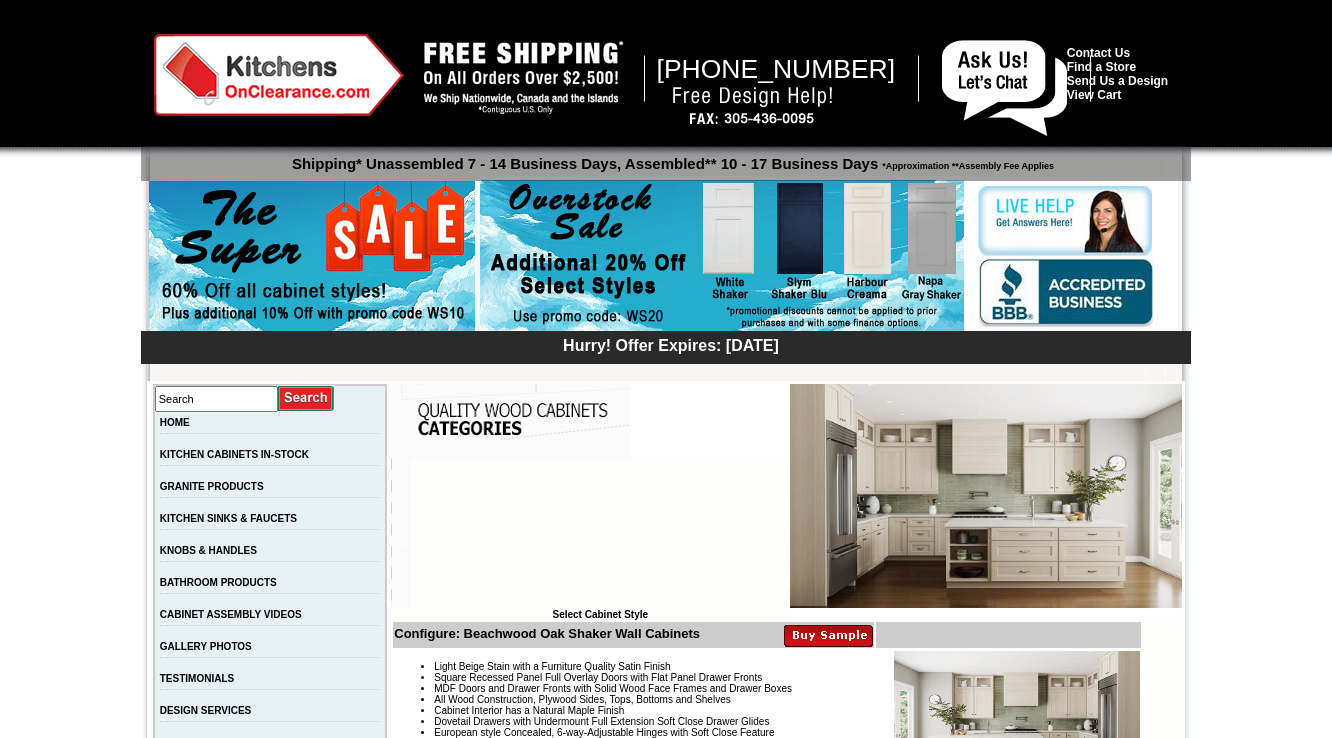 scroll, scrollTop: 0, scrollLeft: 0, axis: both 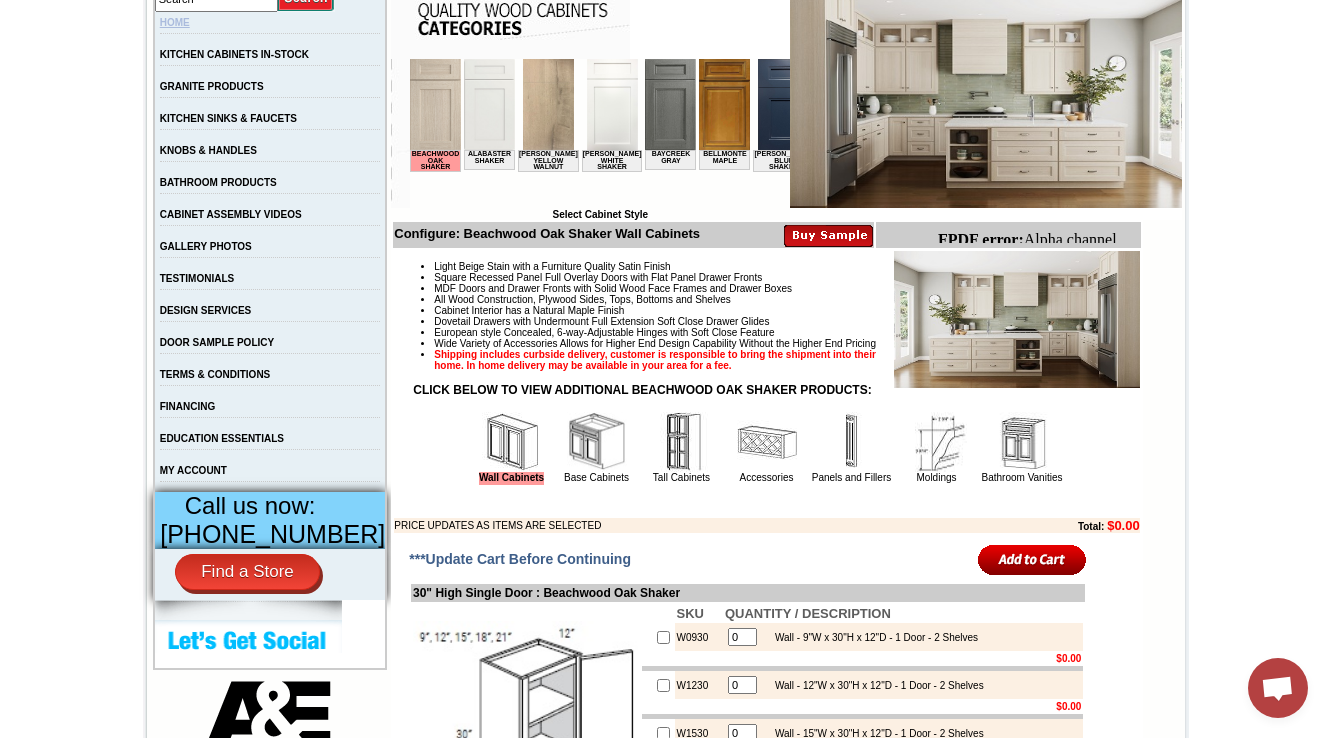 click on "HOME" at bounding box center (175, 22) 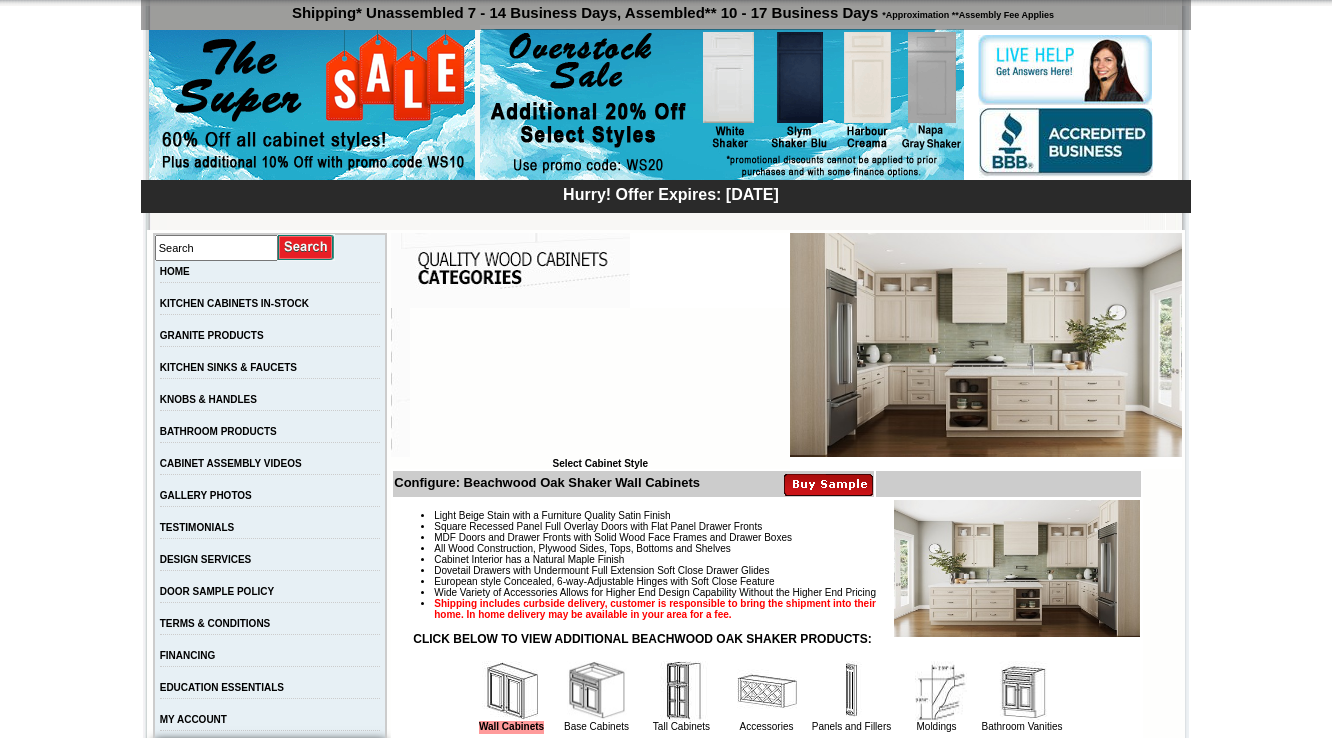 scroll, scrollTop: 151, scrollLeft: 0, axis: vertical 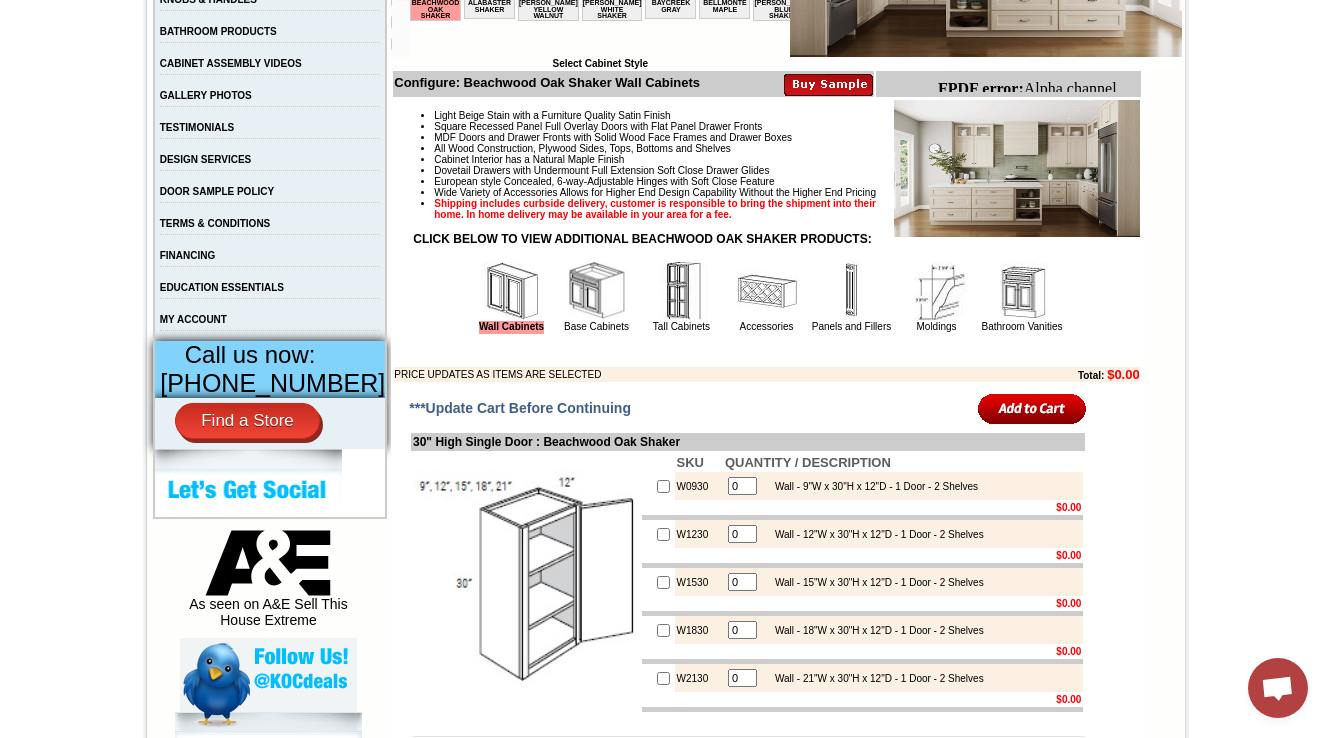 click on "FPDF error:" at bounding box center (980, 88) 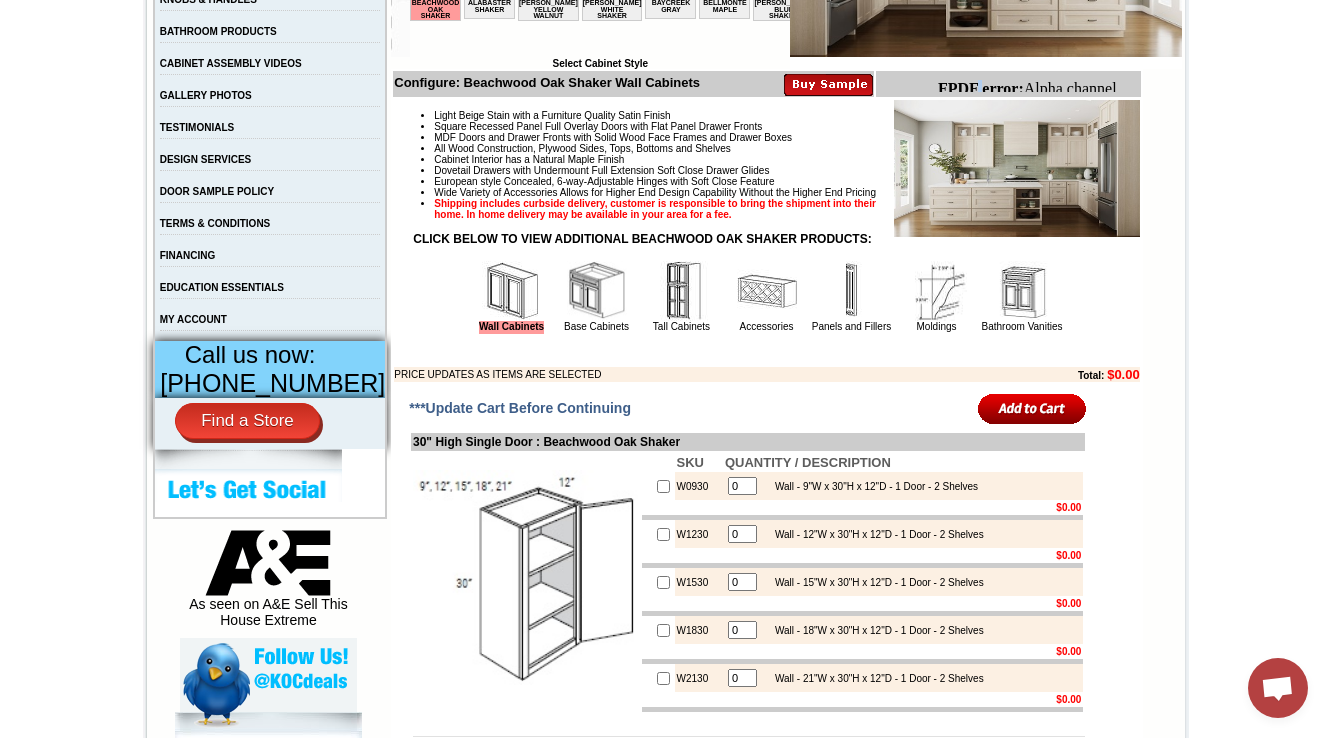 click on "FPDF error:" at bounding box center [980, 88] 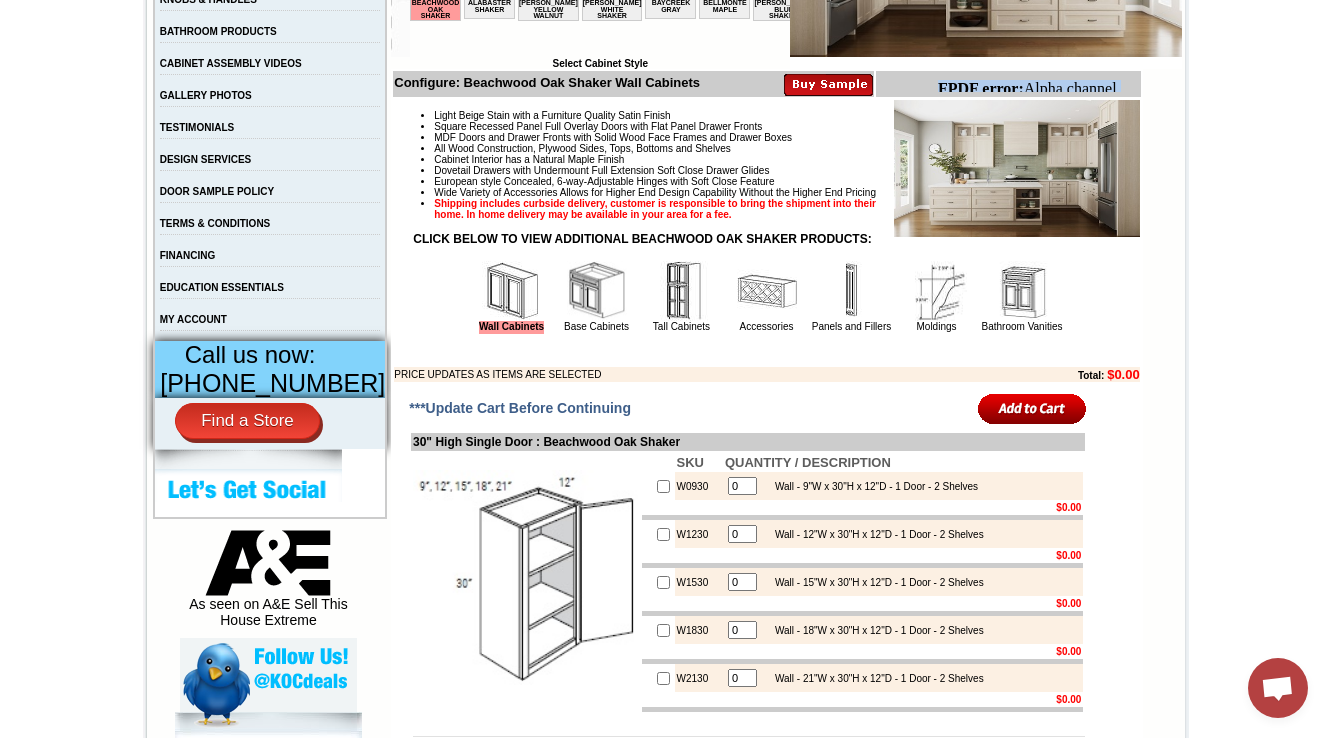 click on "FPDF error:" at bounding box center (980, 88) 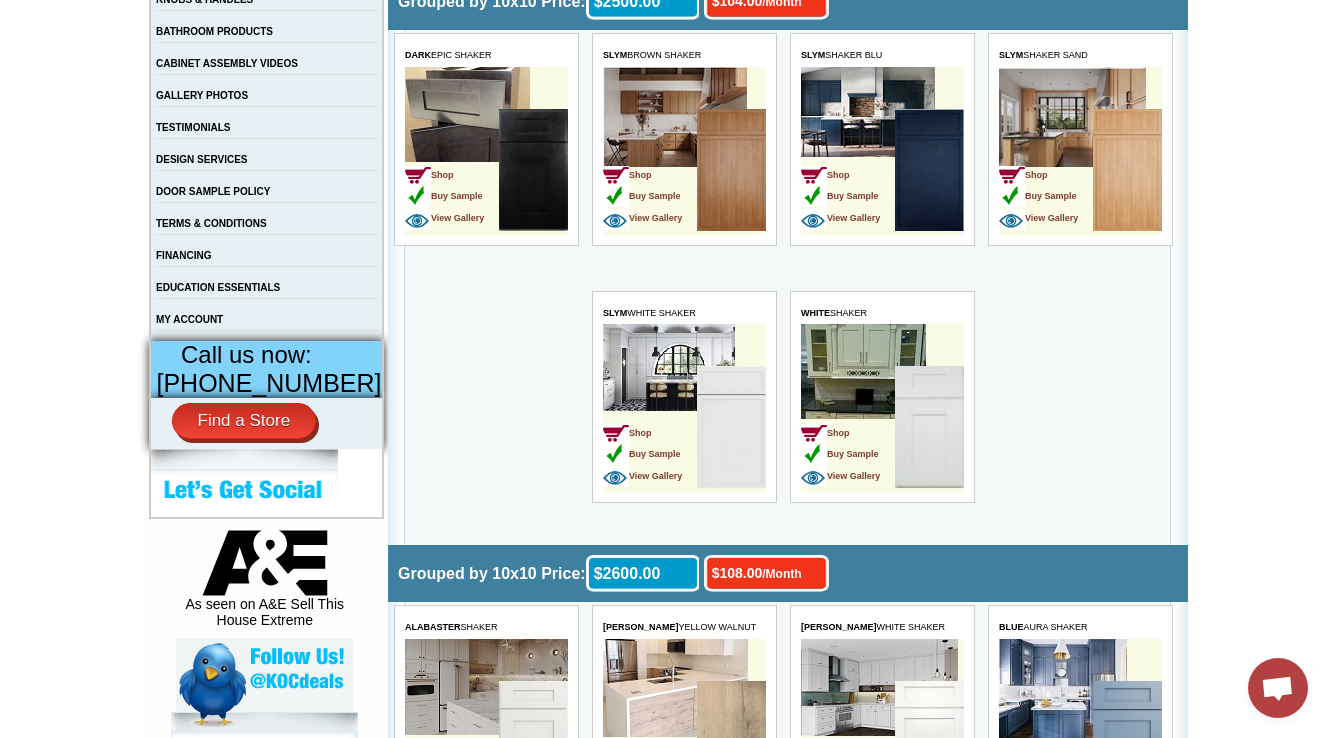 scroll, scrollTop: 560, scrollLeft: 0, axis: vertical 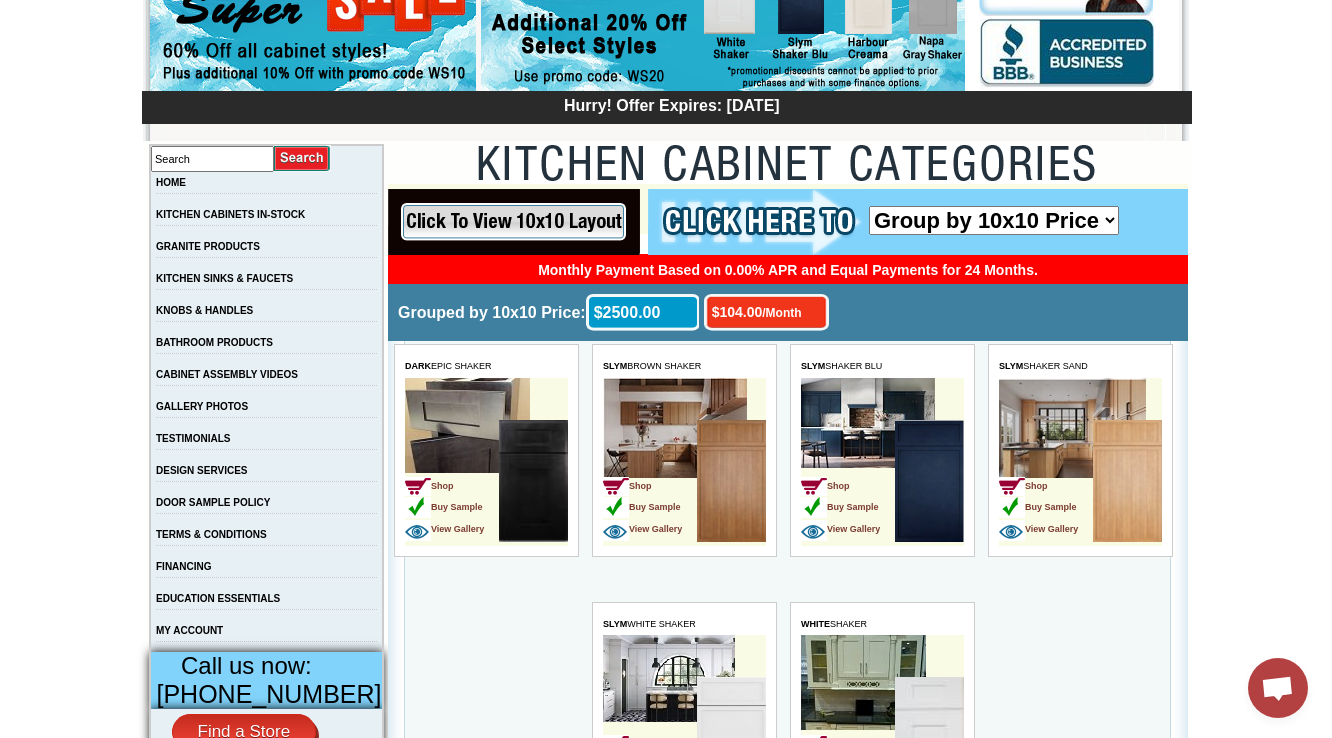 click on "Group by 10x10 Price
Group by Color" at bounding box center (993, 220) 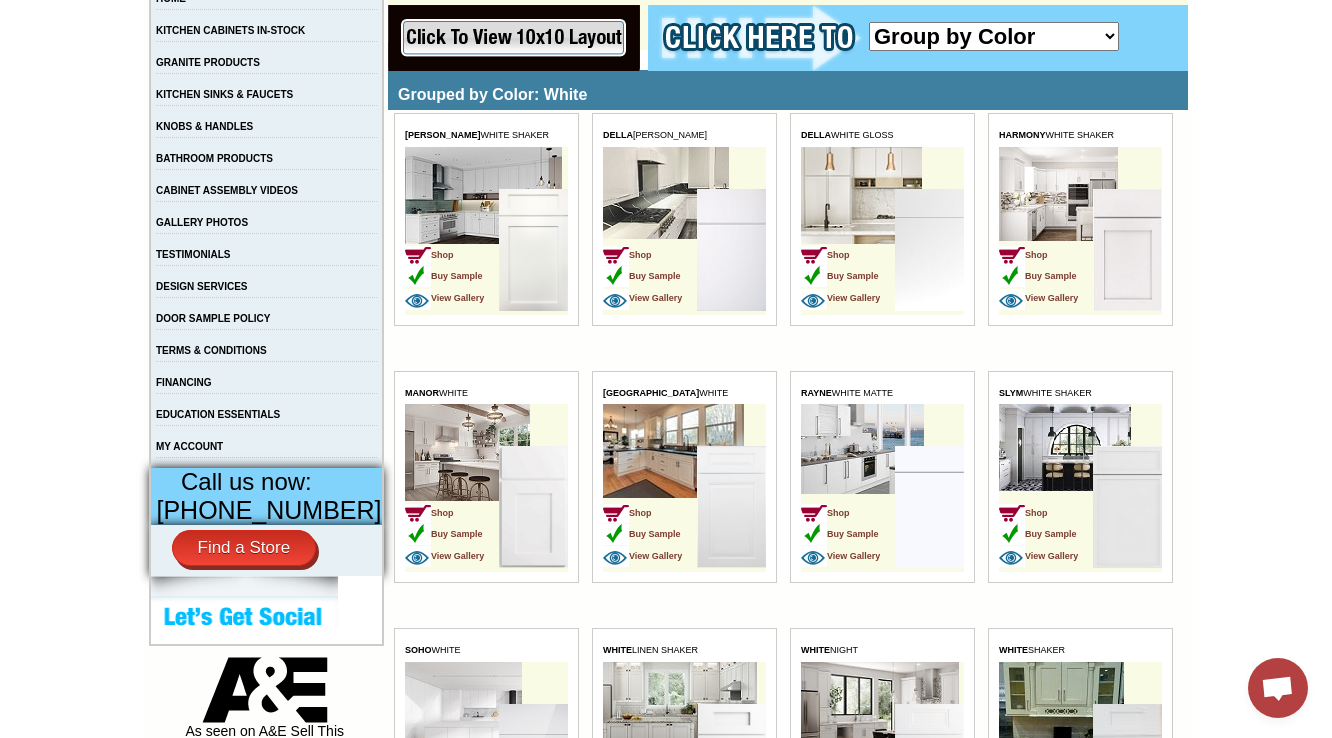 scroll, scrollTop: 0, scrollLeft: 0, axis: both 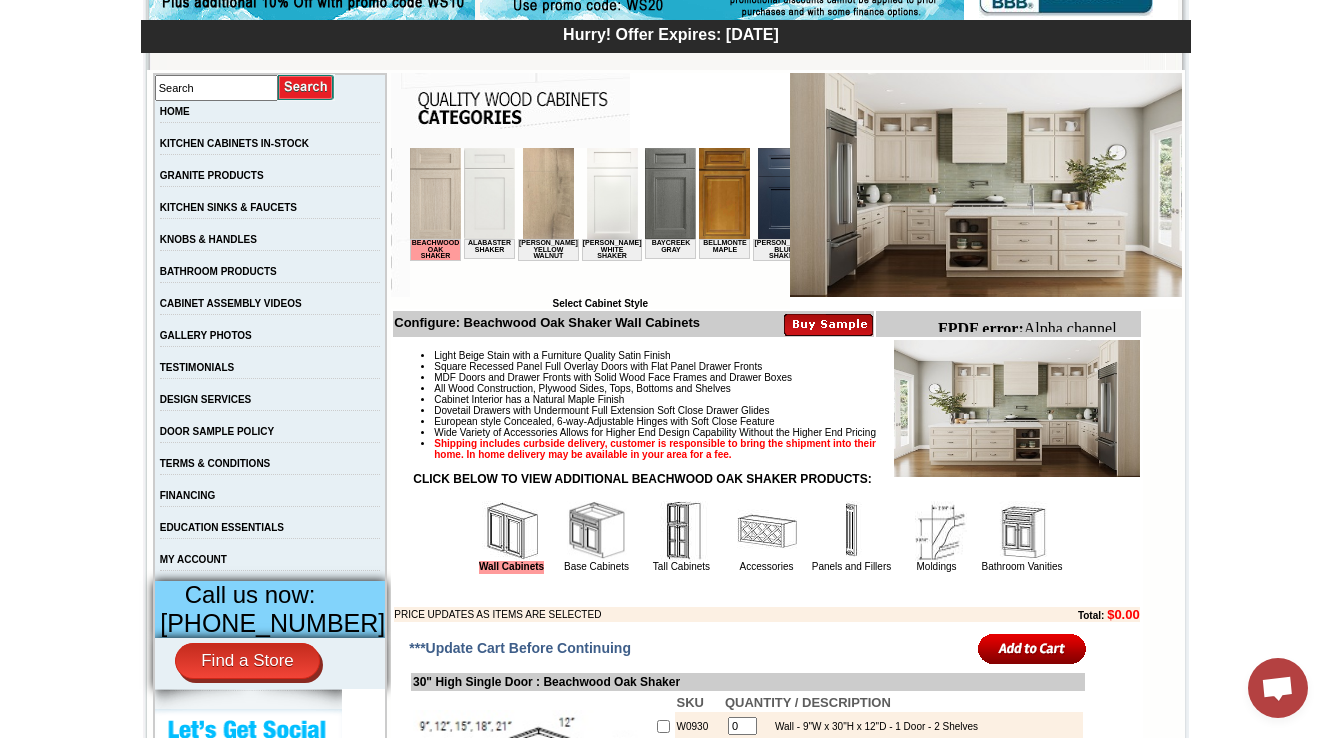 drag, startPoint x: 448, startPoint y: 290, endPoint x: 791, endPoint y: 440, distance: 374.3648 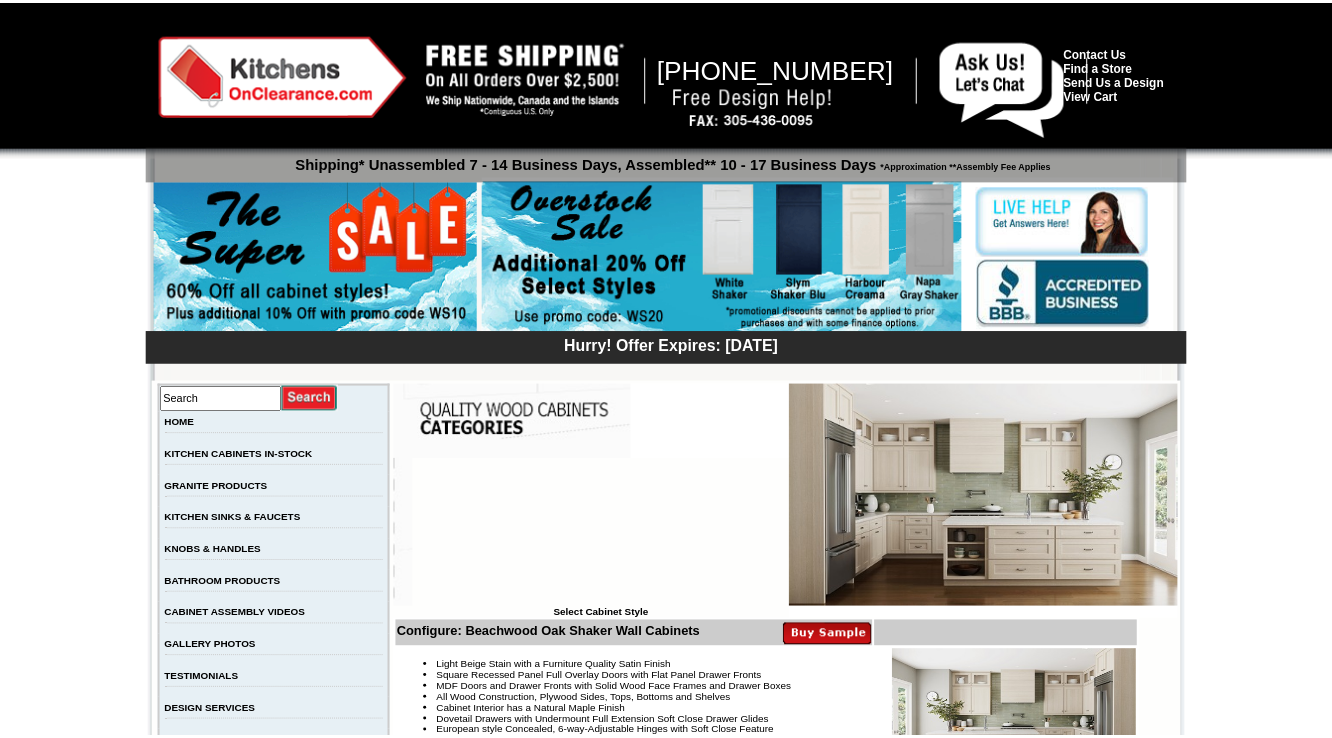 scroll, scrollTop: 311, scrollLeft: 0, axis: vertical 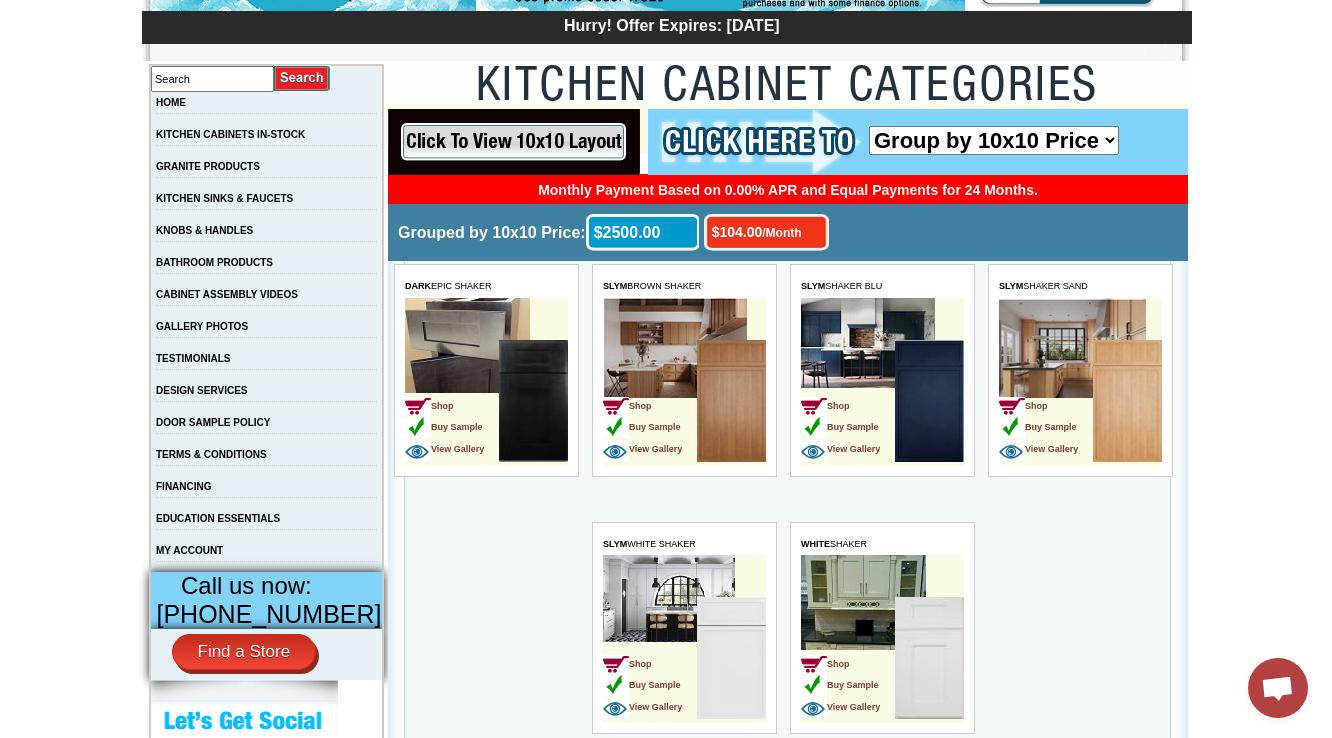 click on "Group by 10x10 Price
Group by Color" at bounding box center [993, 140] 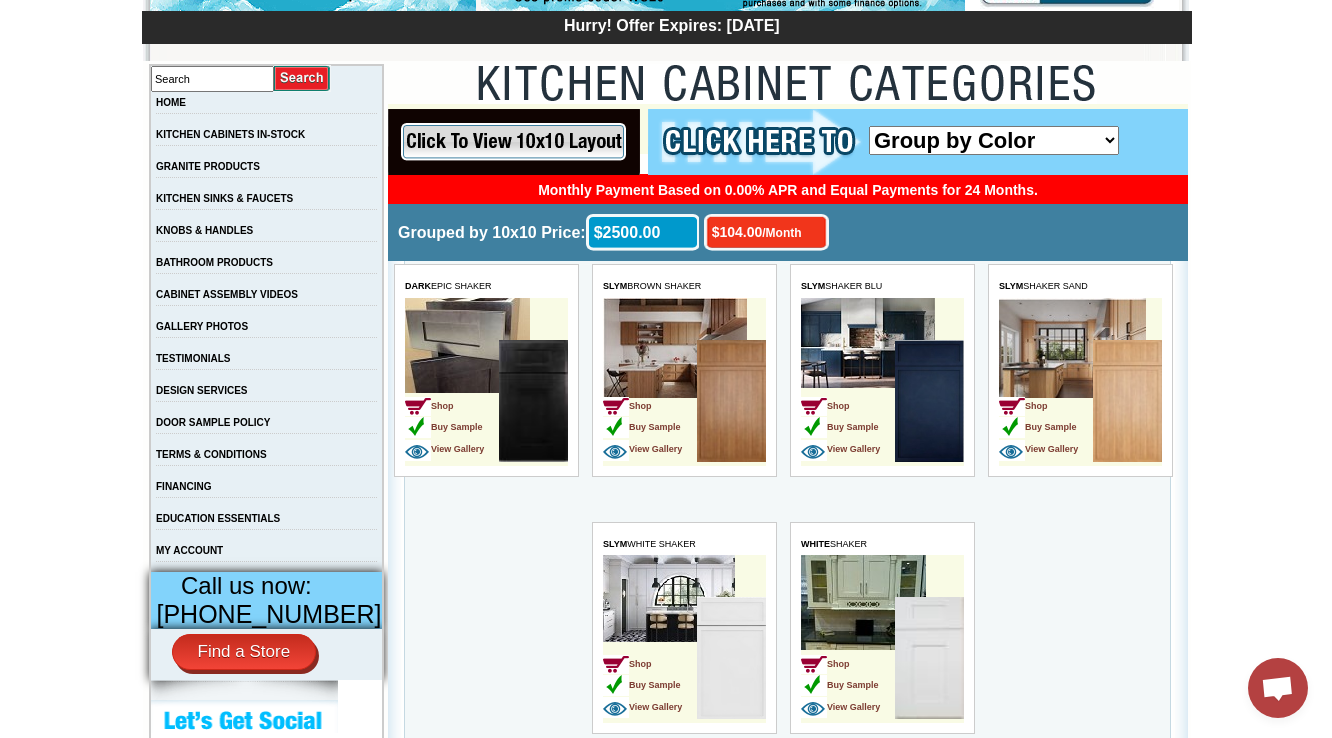 scroll, scrollTop: 0, scrollLeft: 0, axis: both 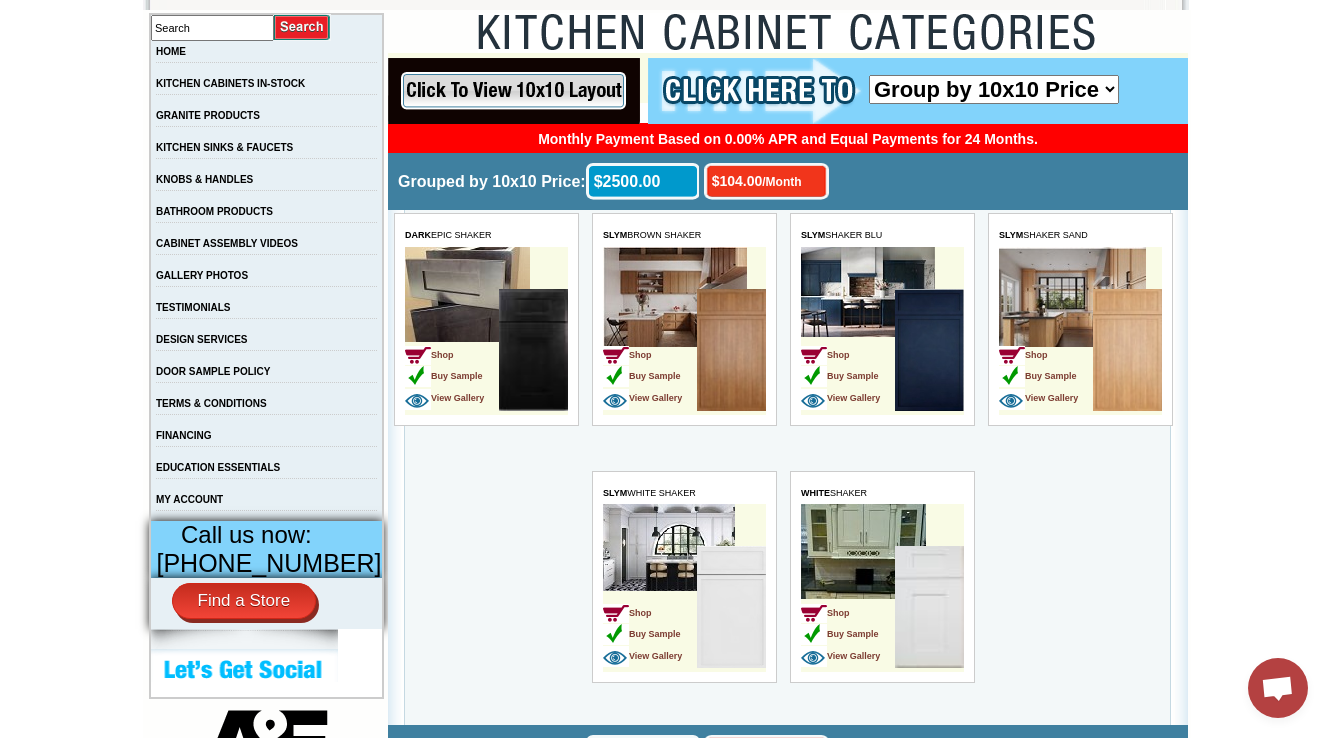click on "Group by 10x10 Price
Group by Color" at bounding box center [993, 89] 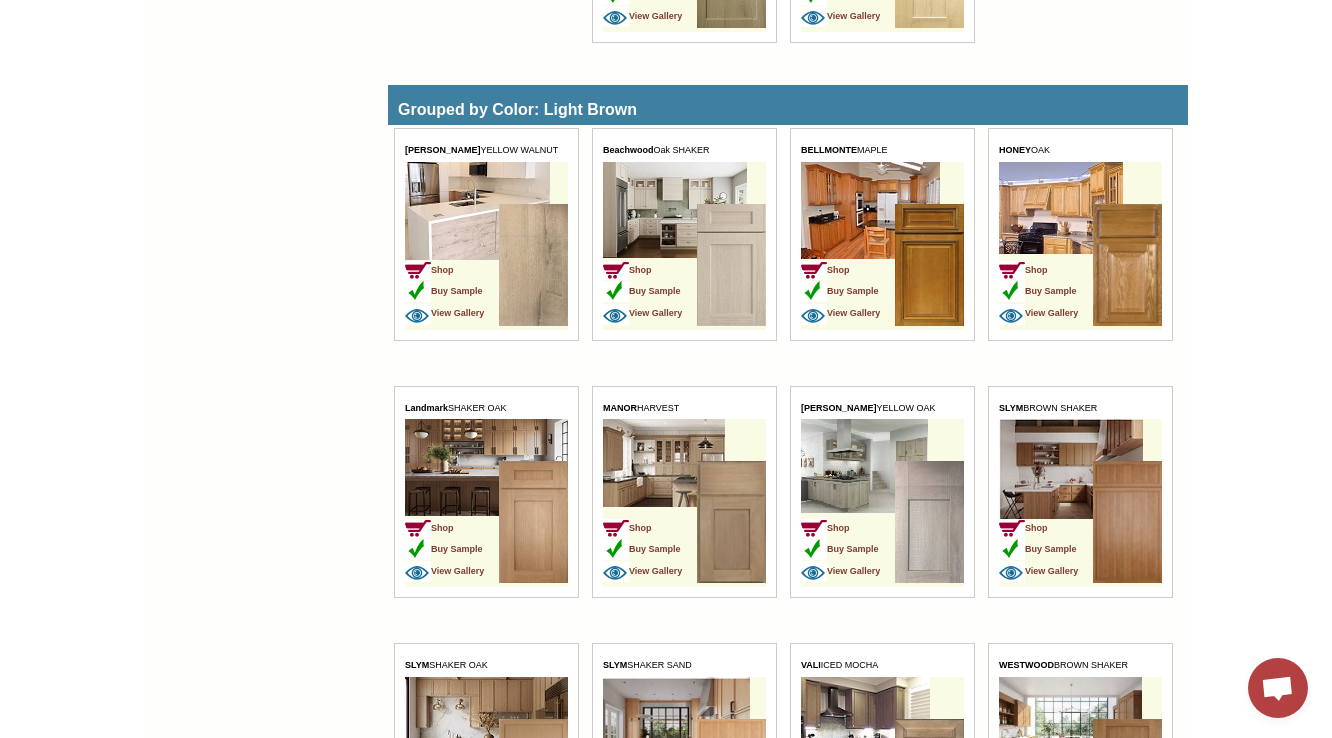 scroll, scrollTop: 3704, scrollLeft: 0, axis: vertical 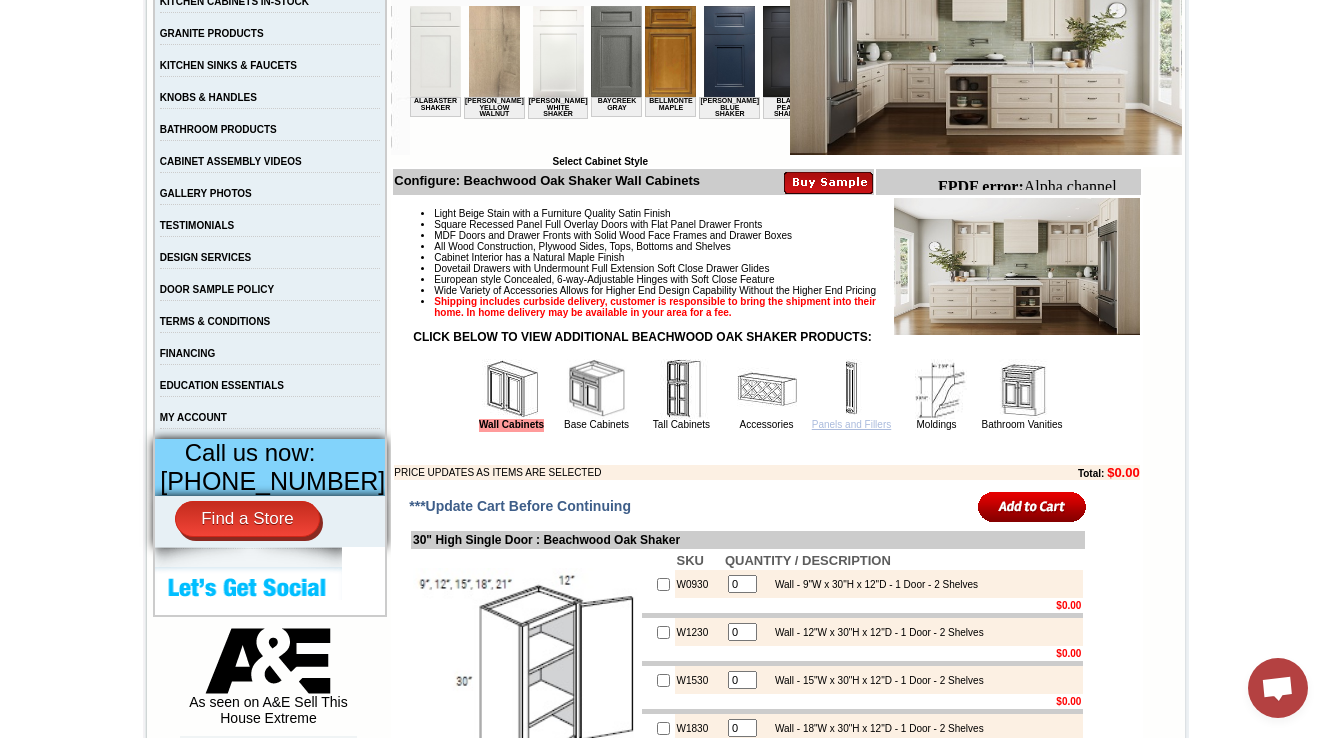 click on "Panels and Fillers" at bounding box center (851, 424) 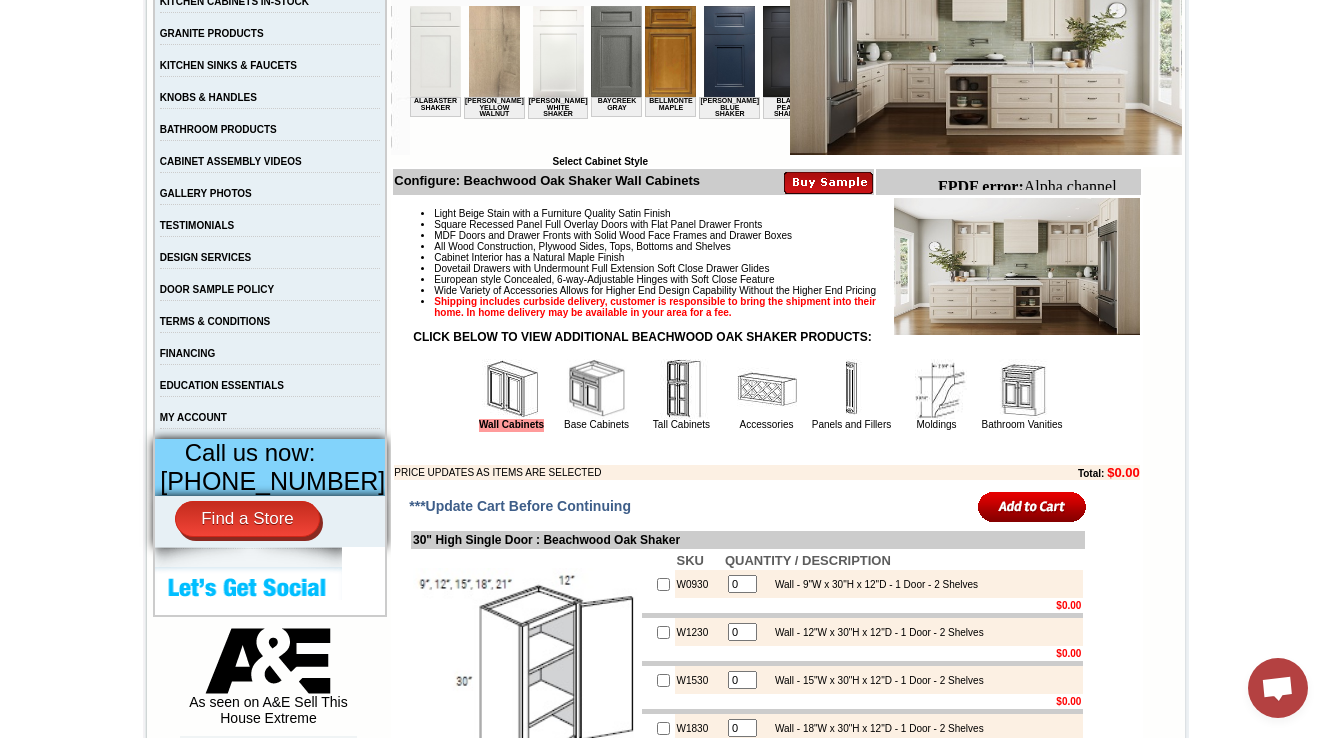 click at bounding box center [682, 389] 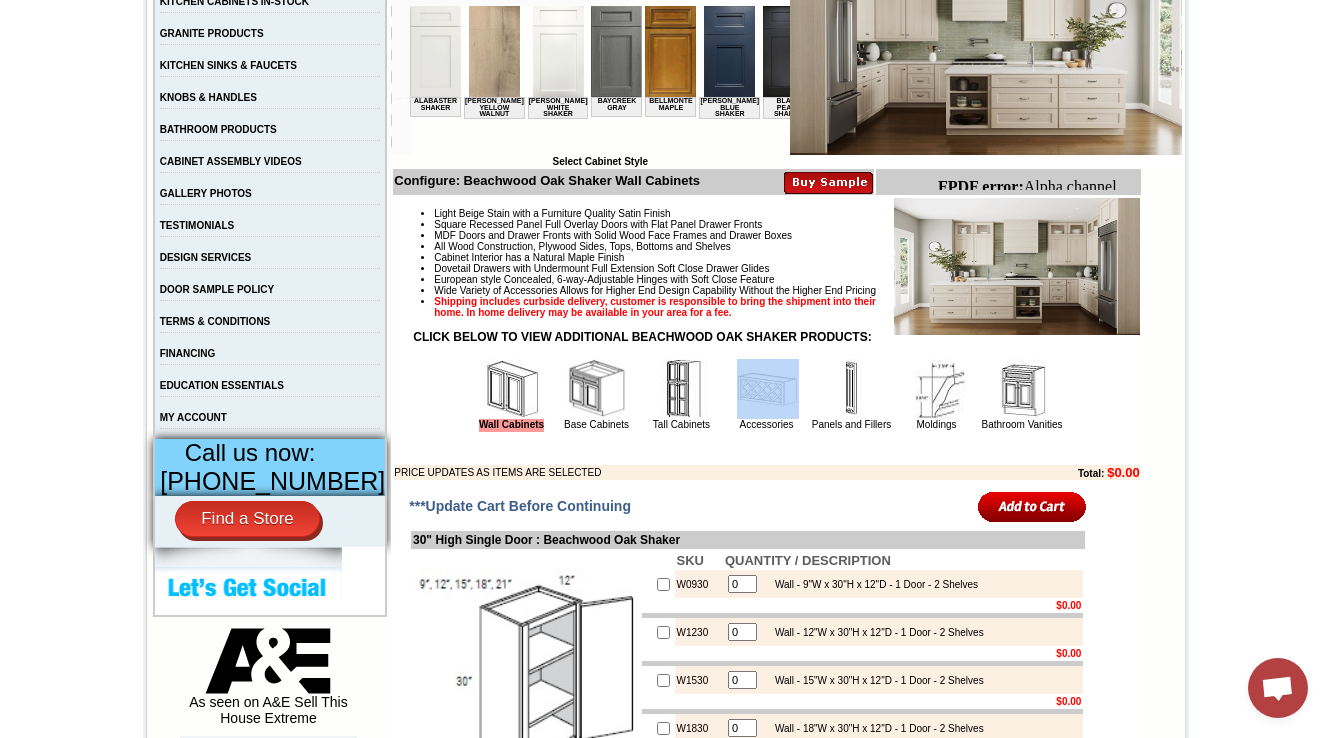 click on "Accessories" at bounding box center [767, 394] 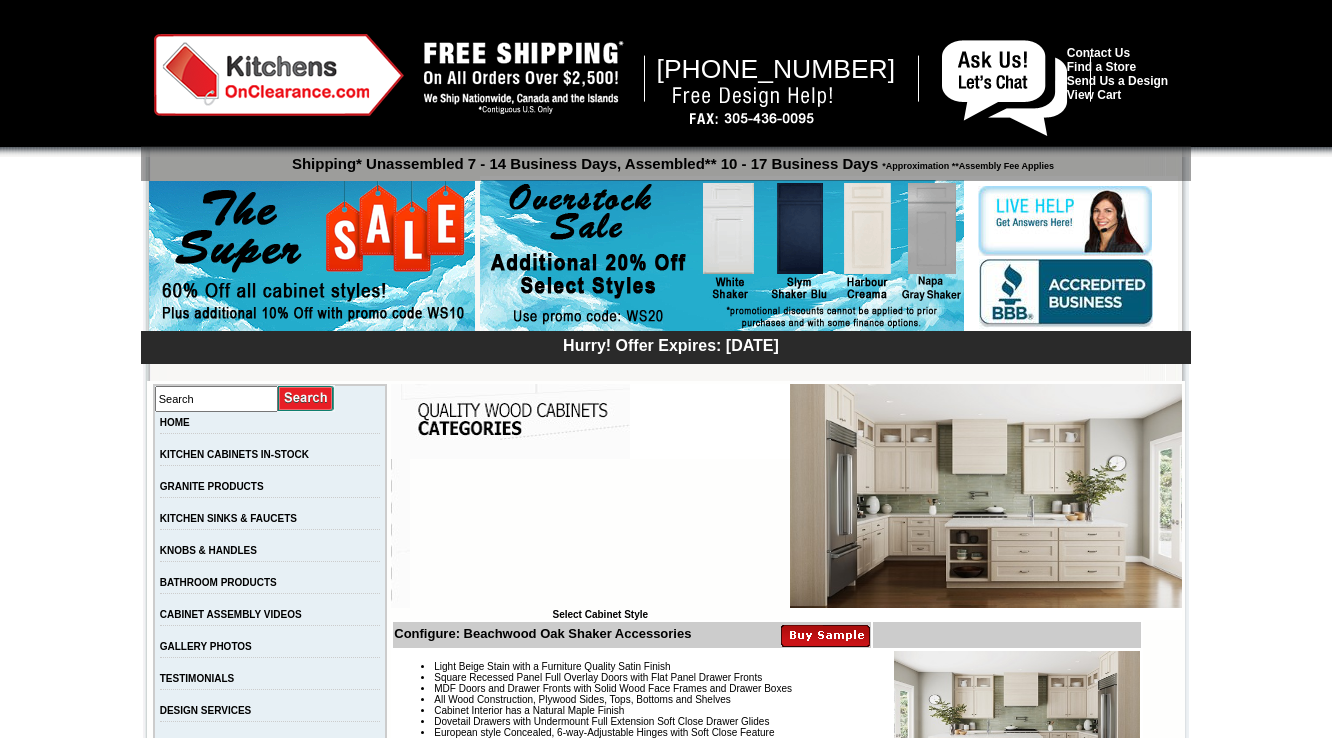 scroll, scrollTop: 6430, scrollLeft: 0, axis: vertical 